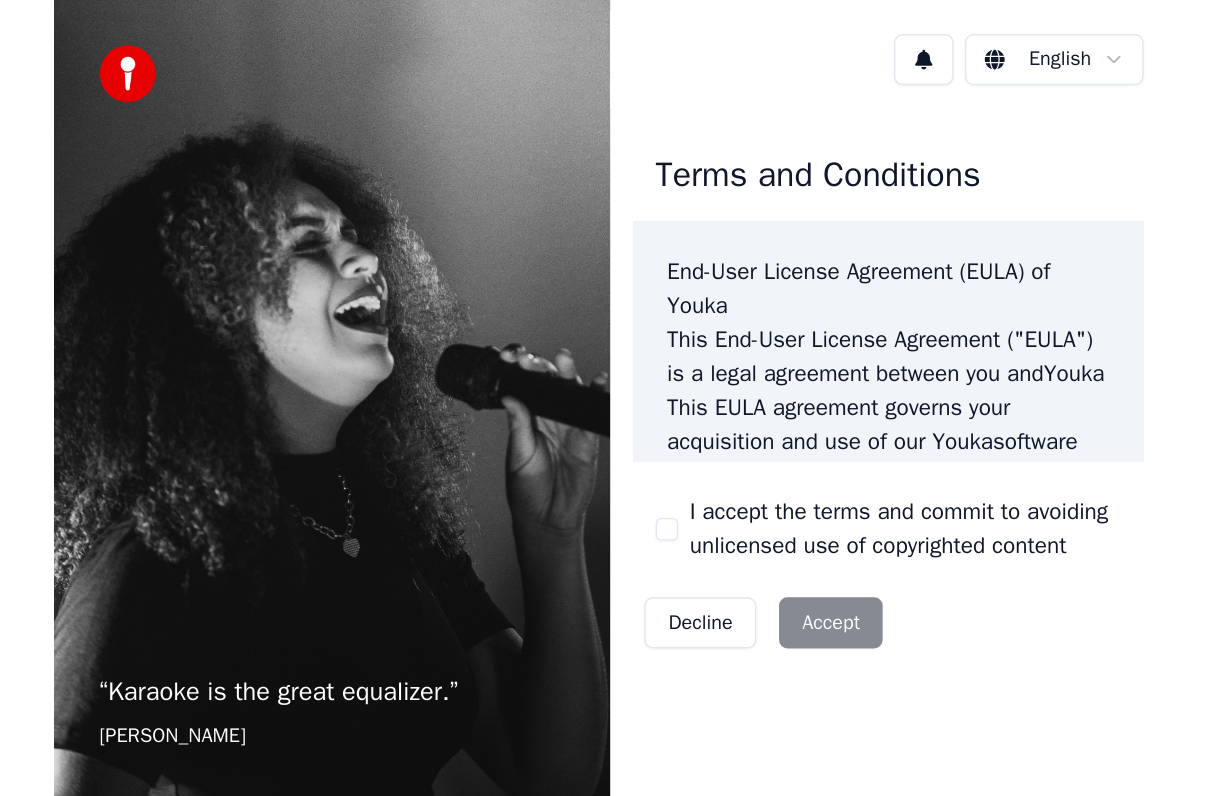 scroll, scrollTop: 0, scrollLeft: 0, axis: both 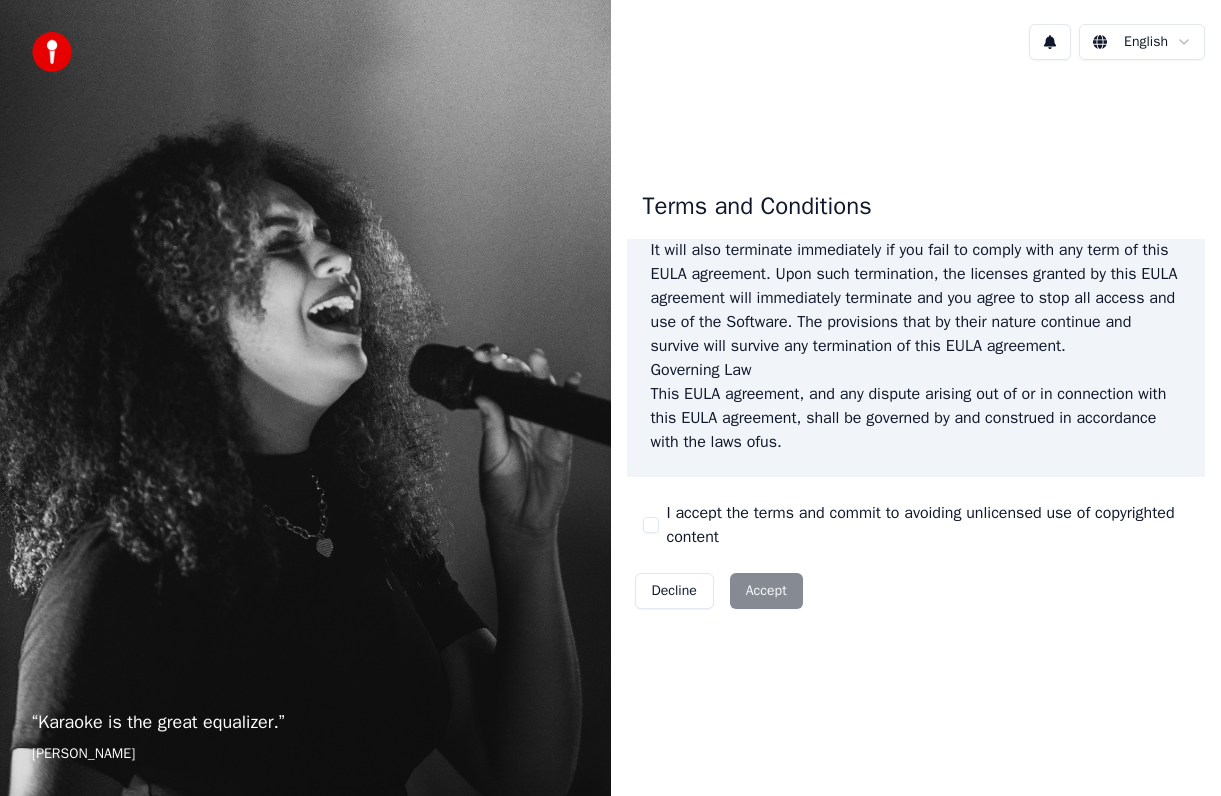 click on "I accept the terms and commit to avoiding unlicensed use of copyrighted content" at bounding box center [651, 525] 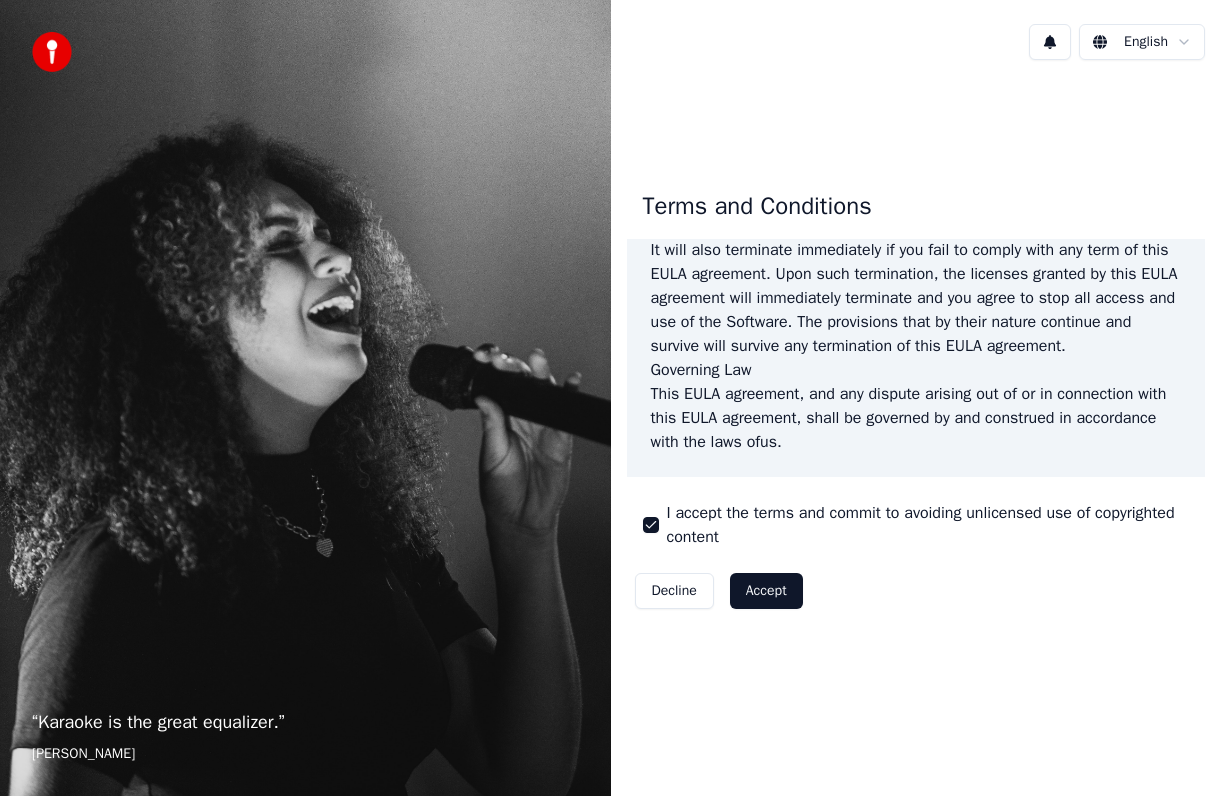 click on "Accept" at bounding box center [766, 591] 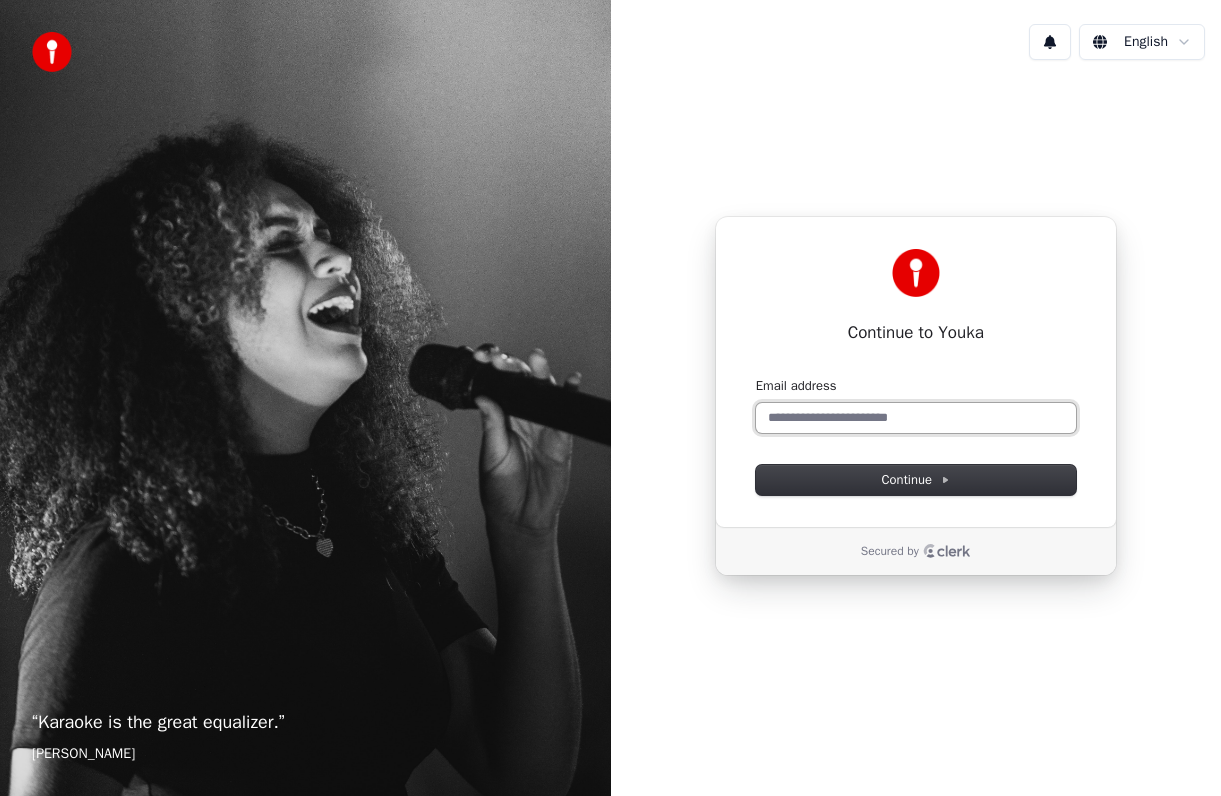 click on "Email address" at bounding box center [916, 418] 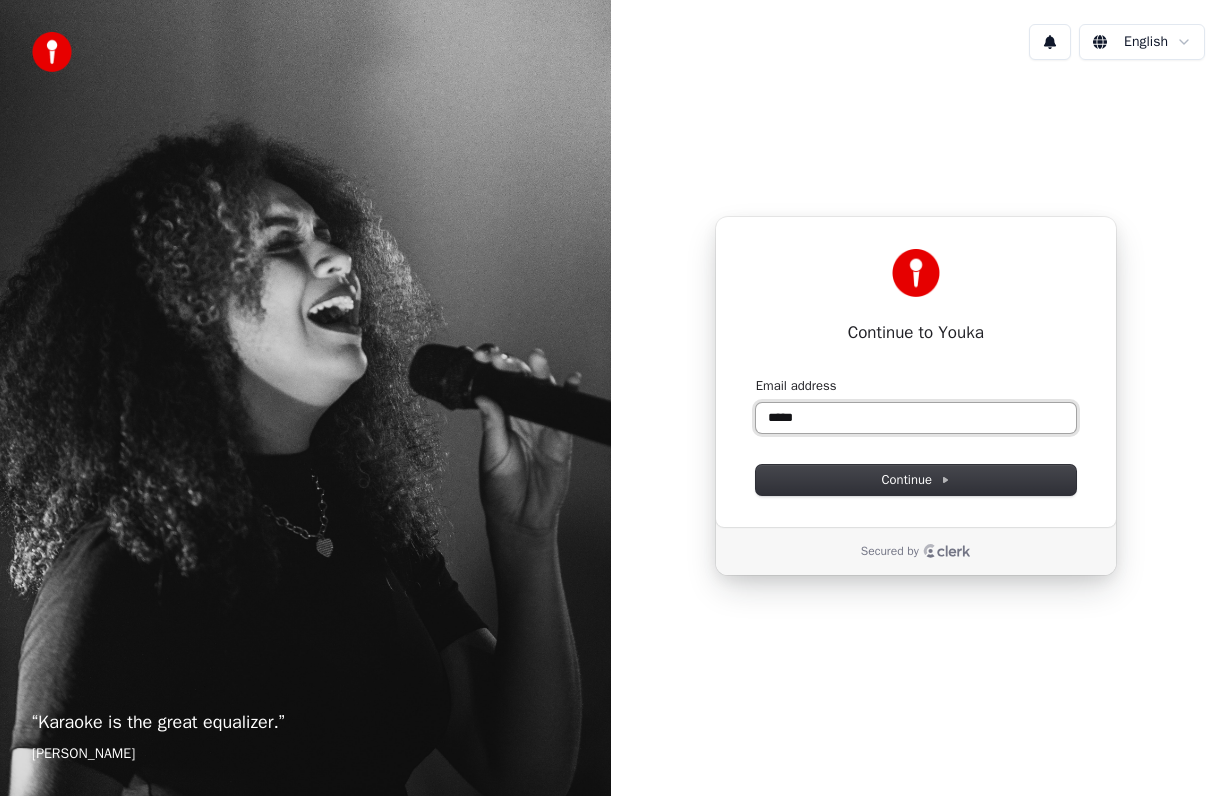 type on "*****" 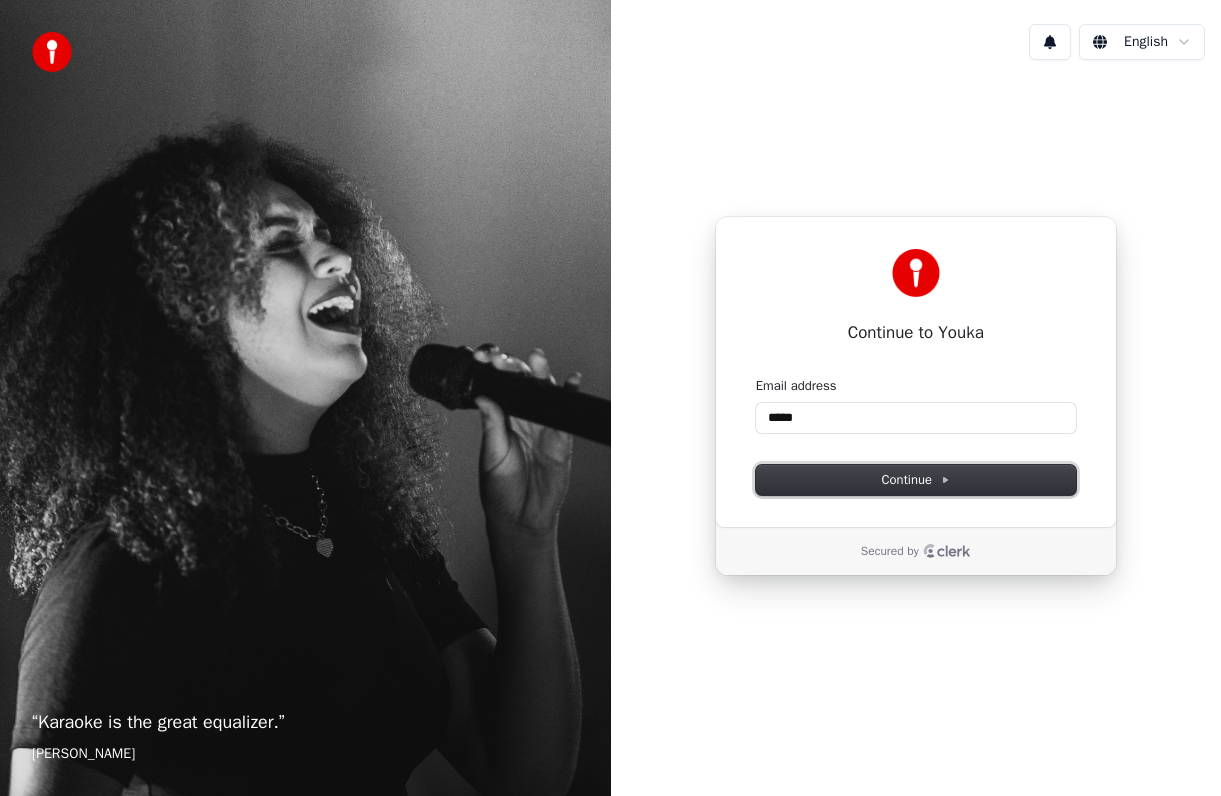 type 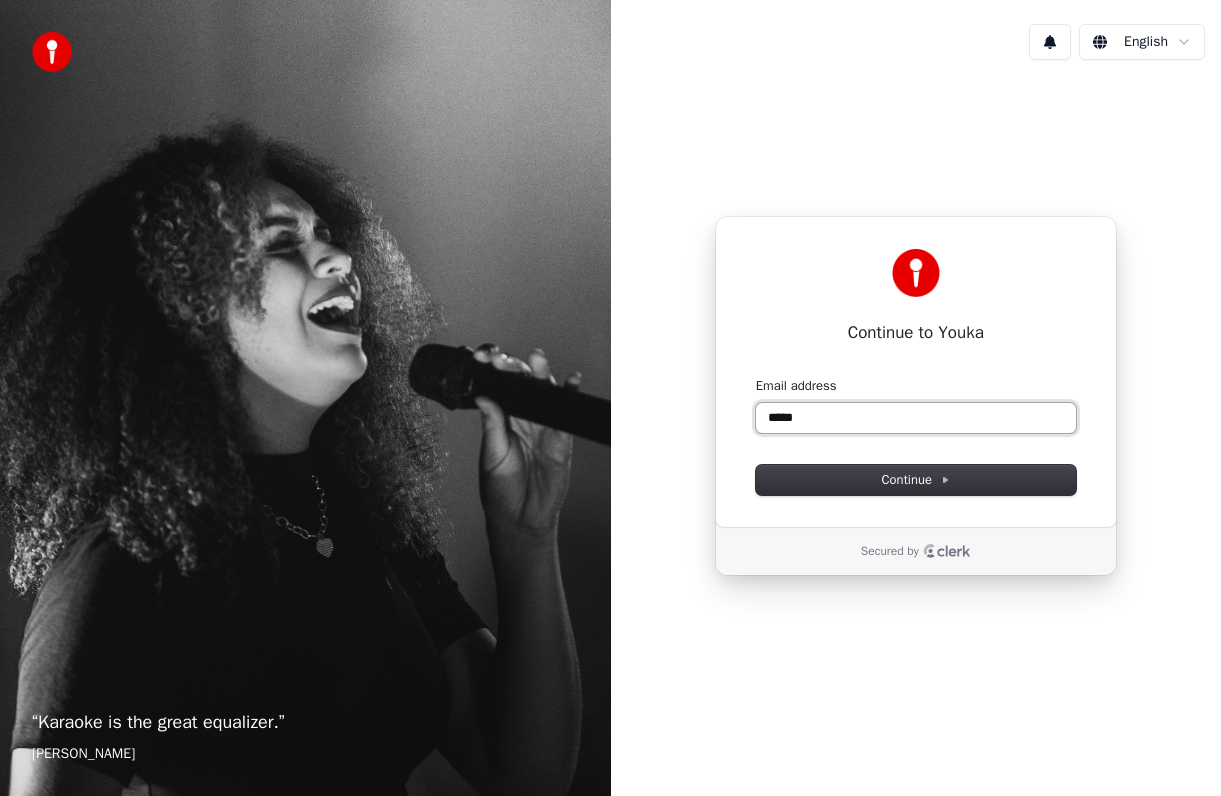 click on "*****" at bounding box center (916, 418) 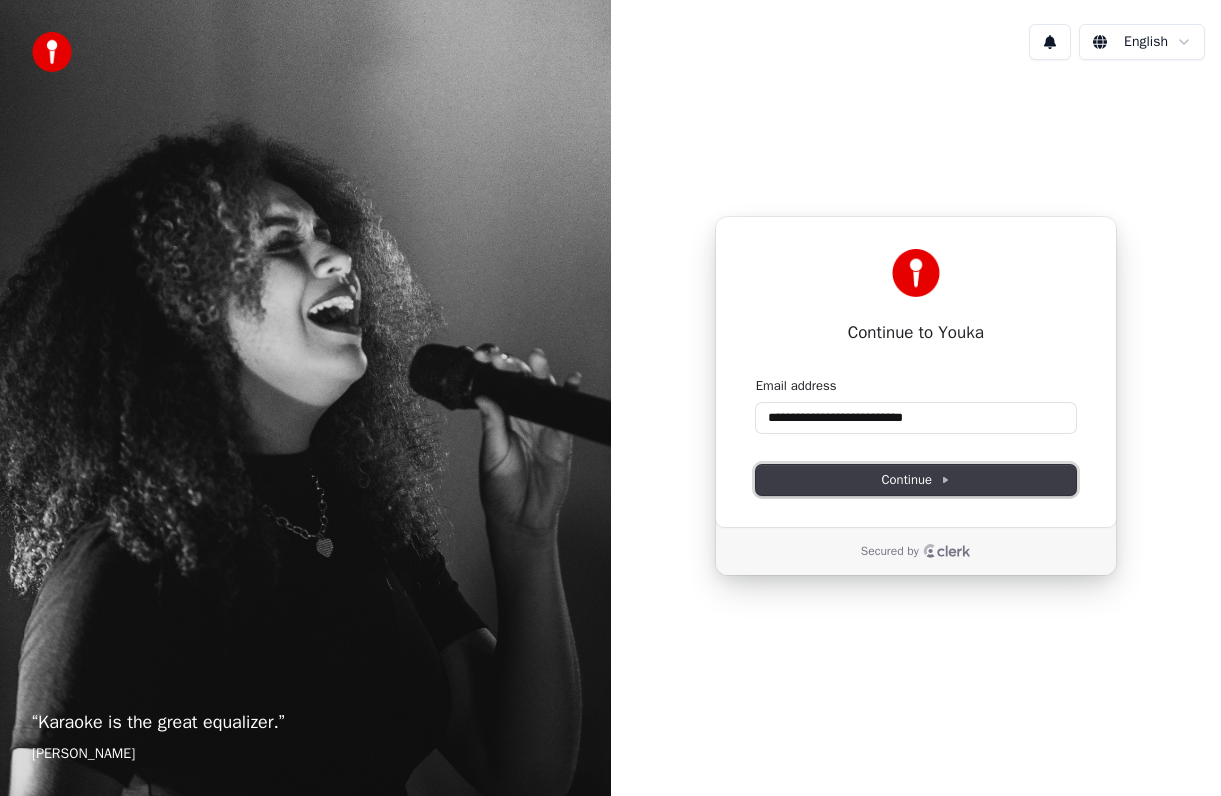 click on "Continue" at bounding box center [916, 480] 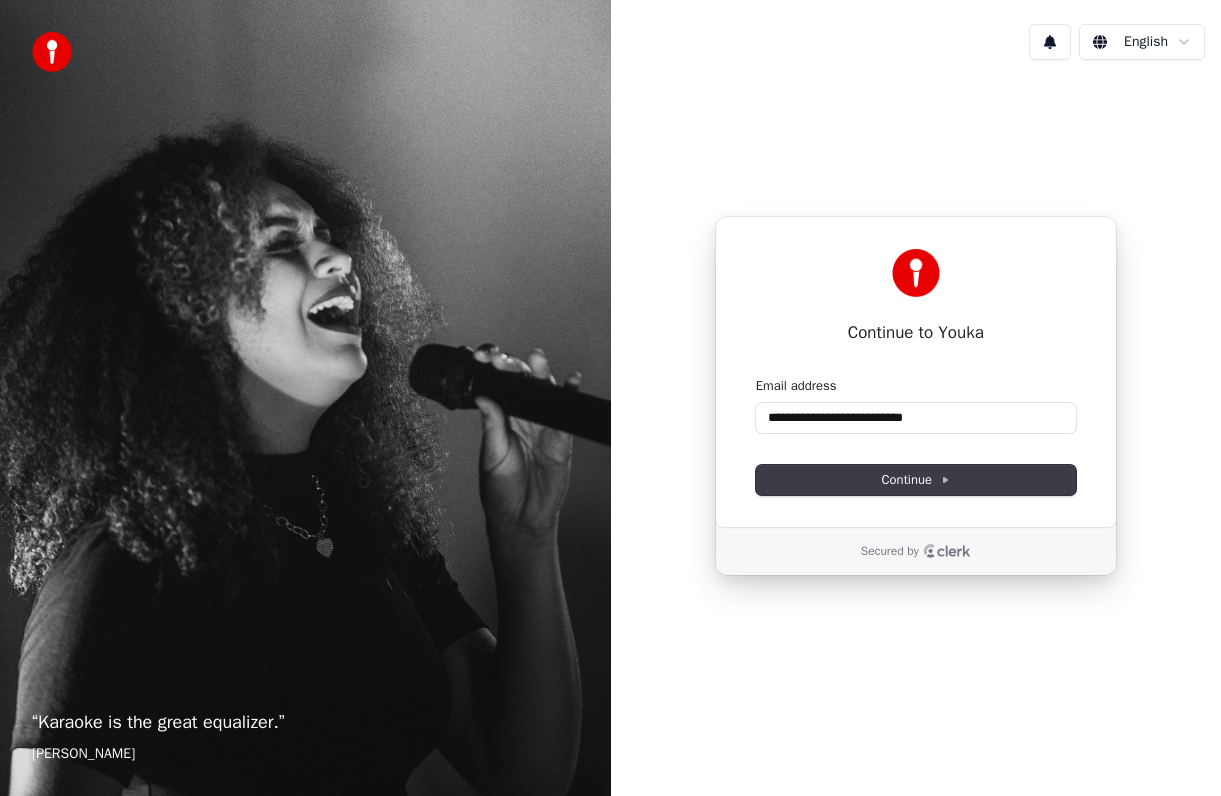 type on "**********" 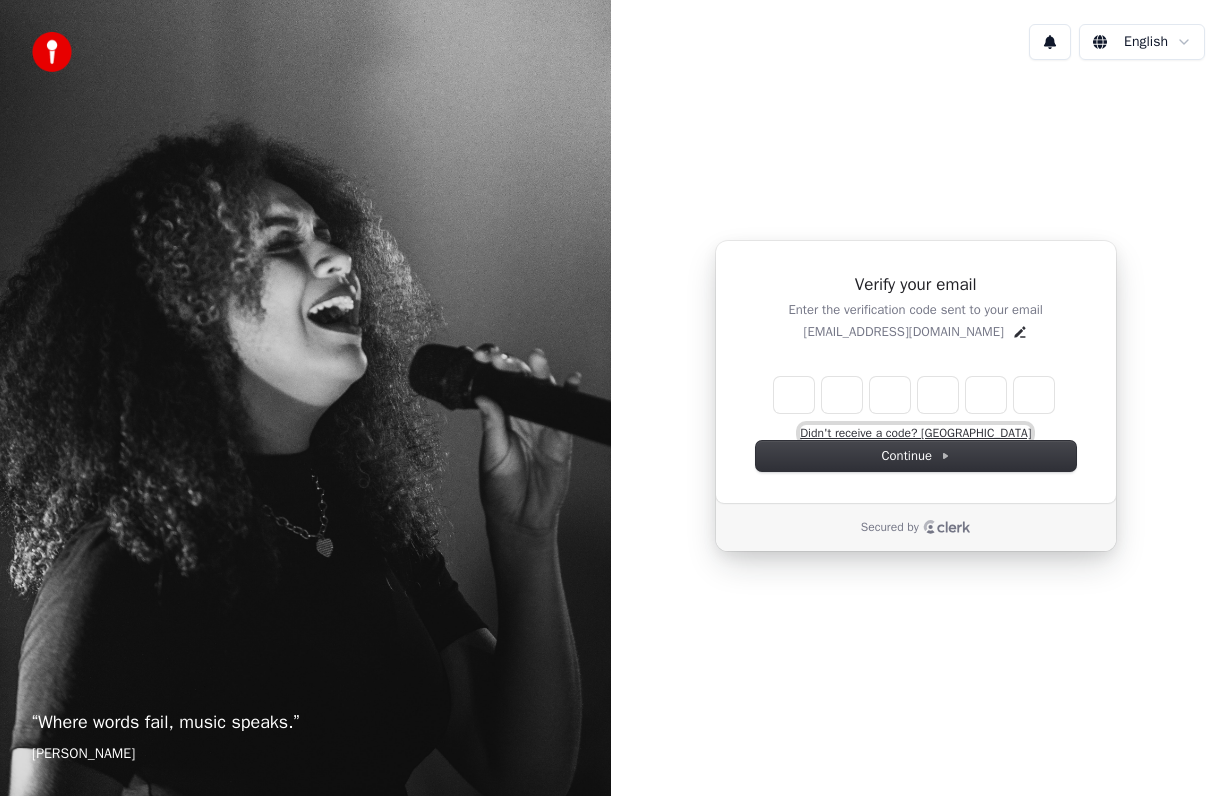 click on "Didn't receive a code? [GEOGRAPHIC_DATA]" at bounding box center [915, 433] 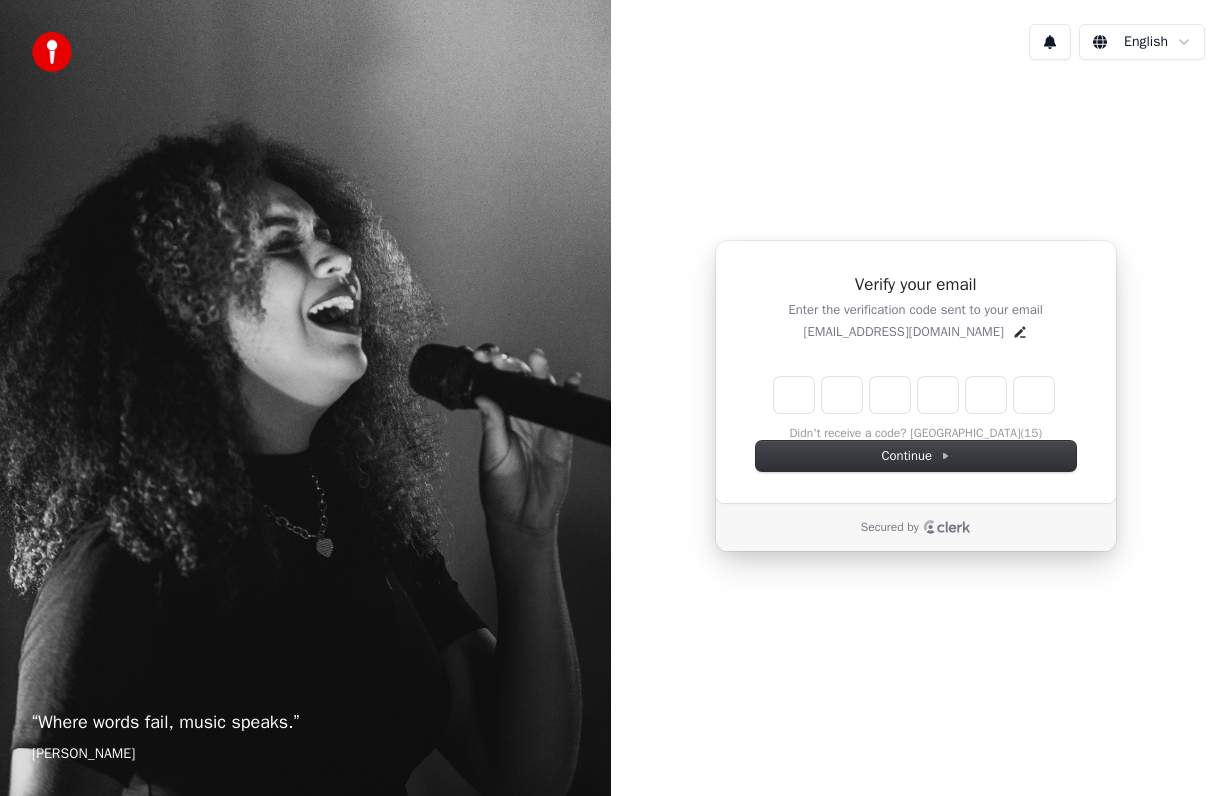 click at bounding box center [914, 395] 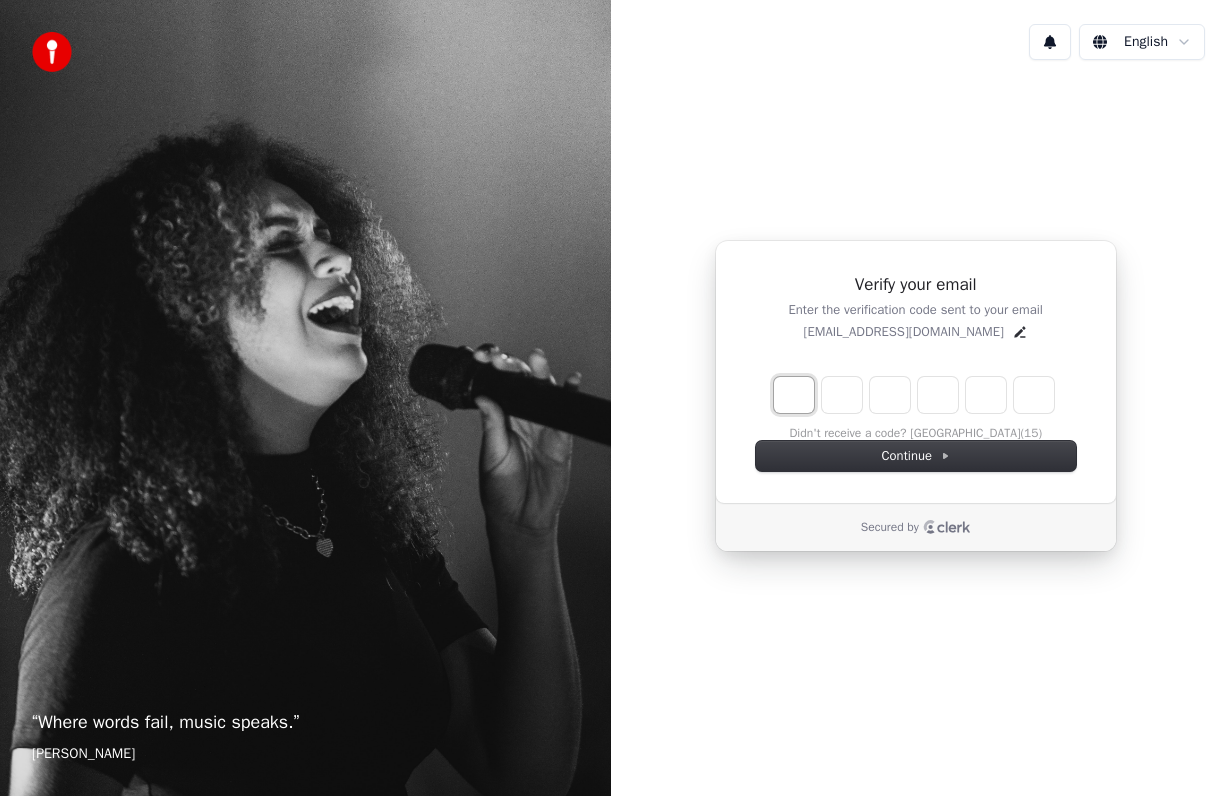 click at bounding box center [794, 395] 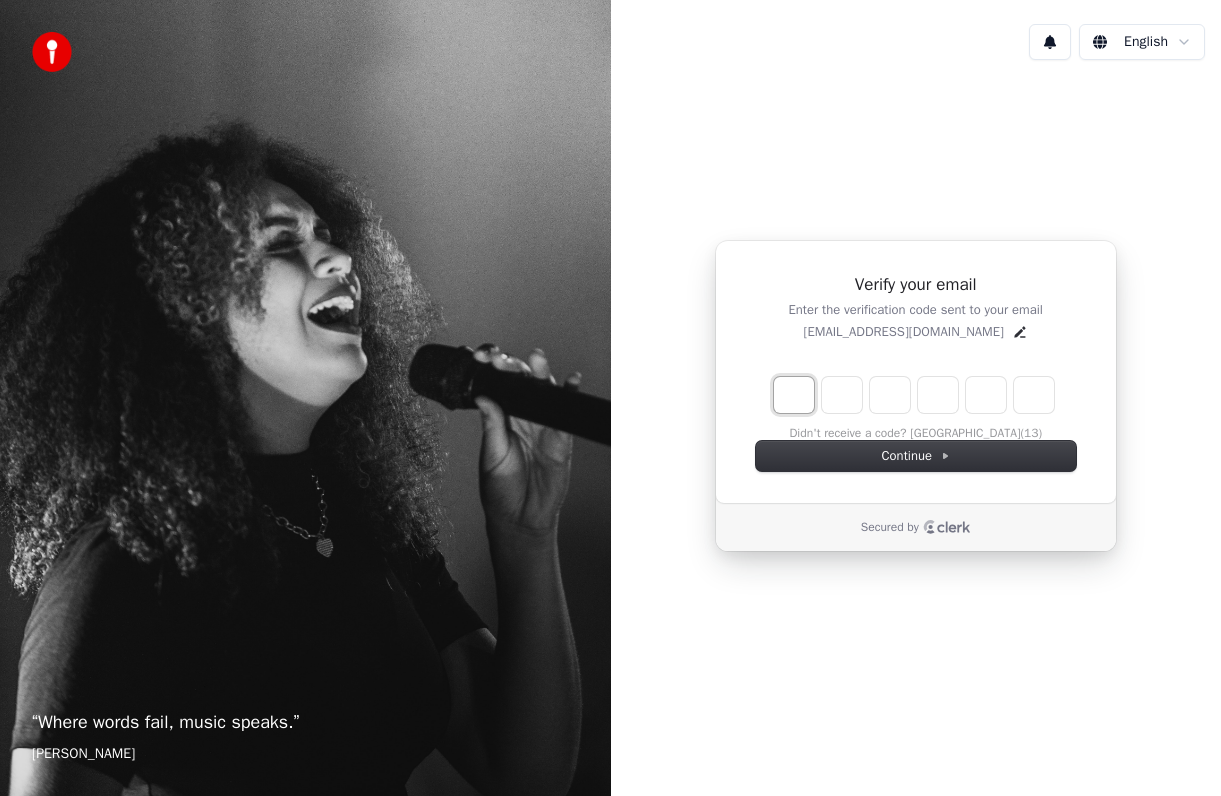 type on "*" 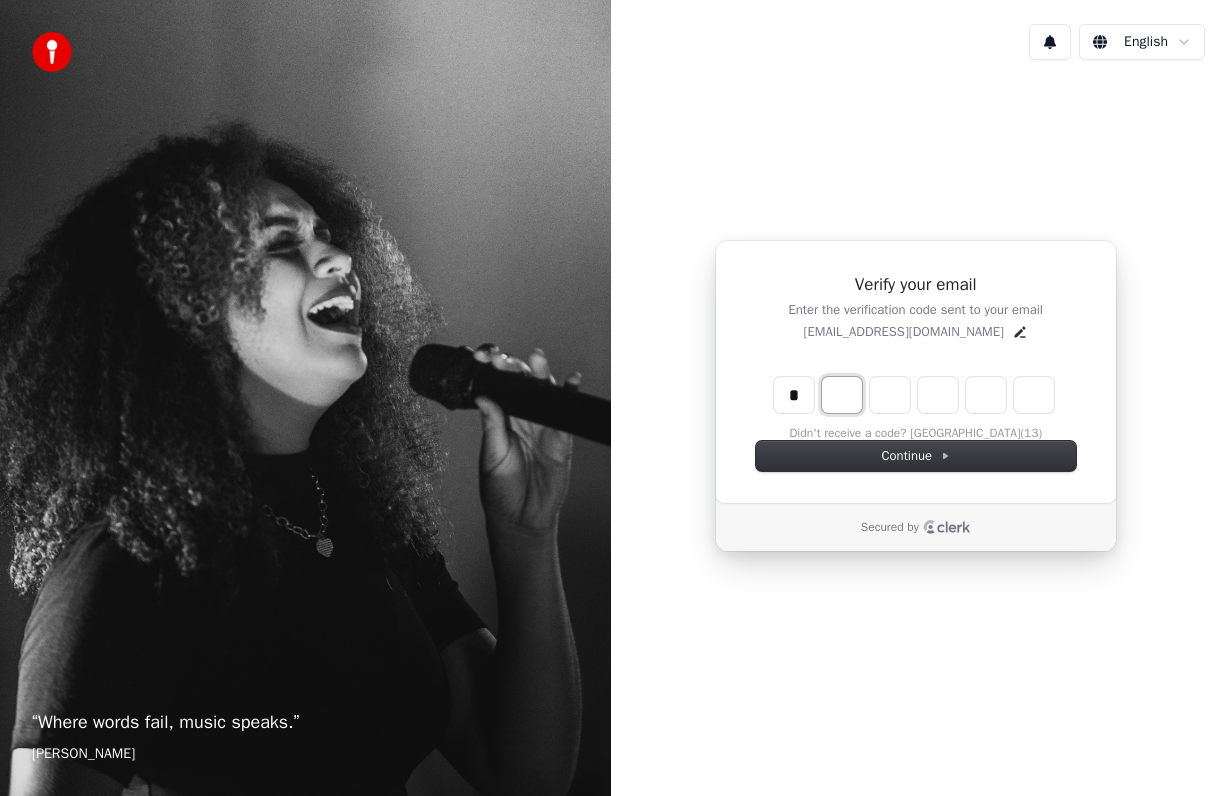 type on "*" 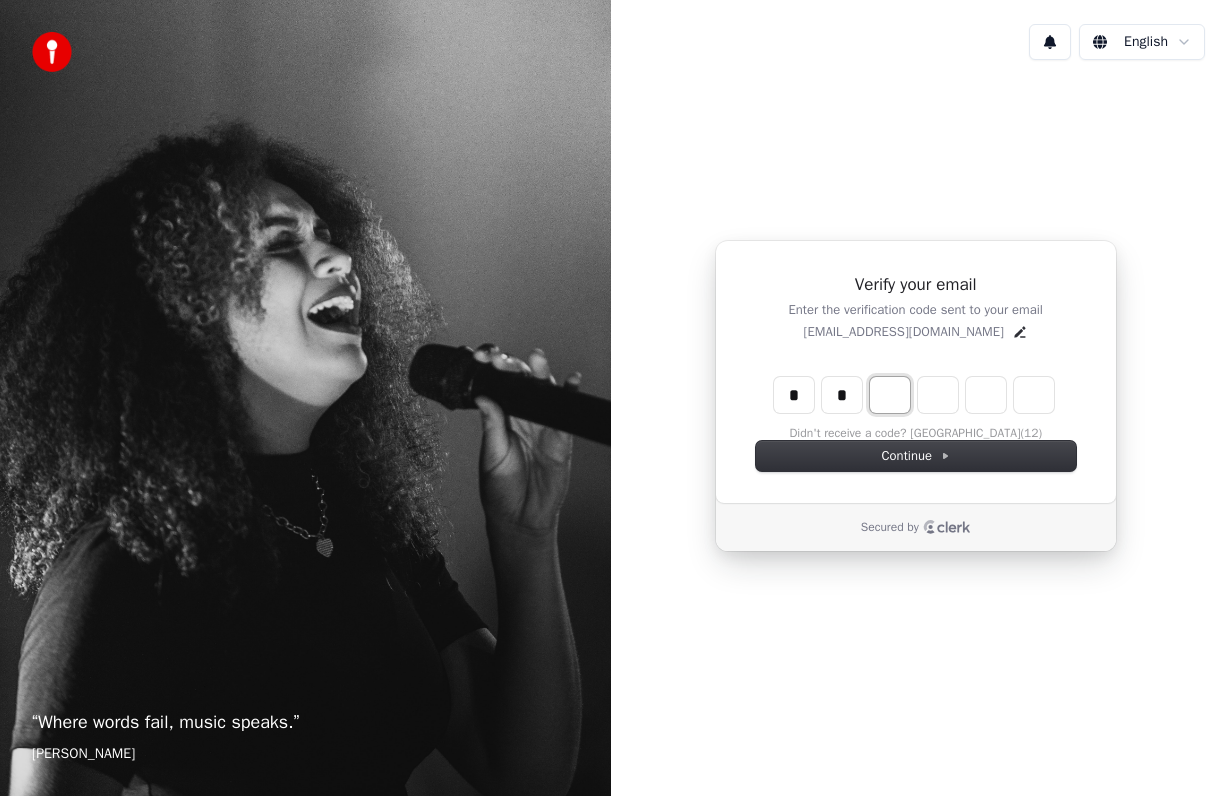 type on "*" 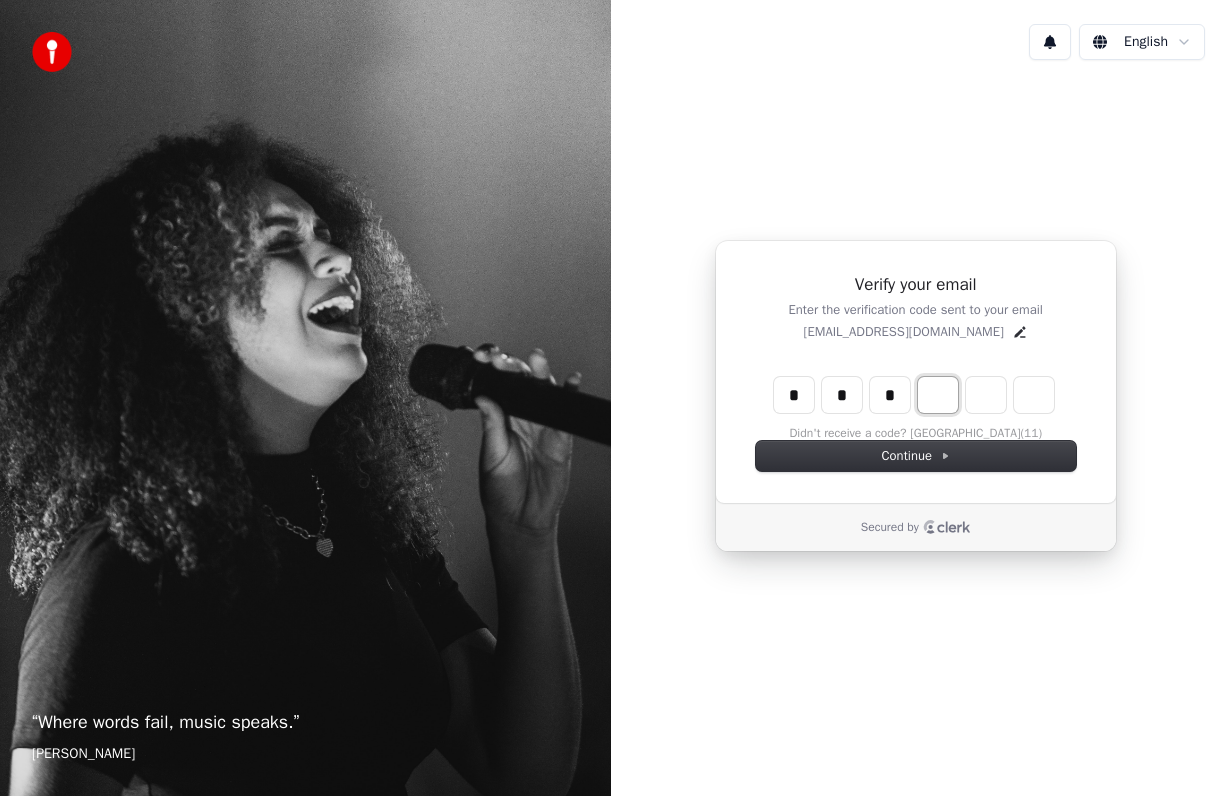 type on "*" 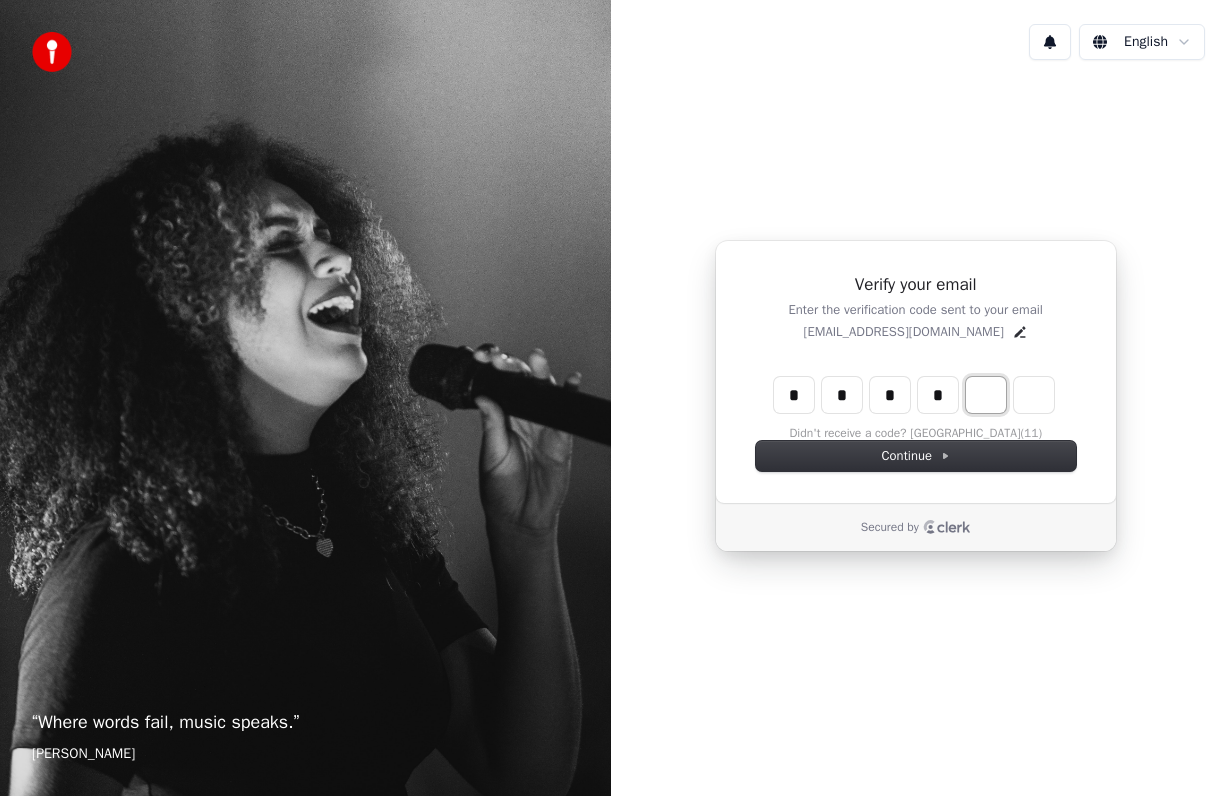 type on "*" 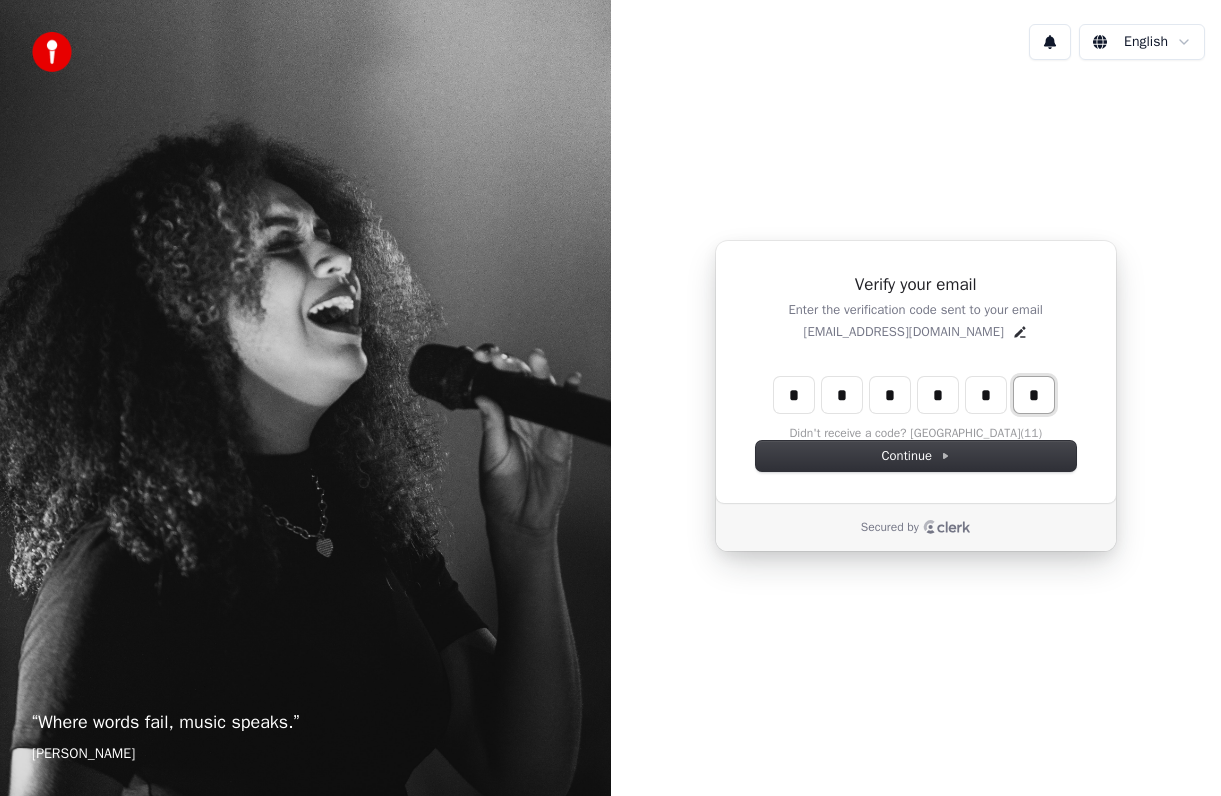 type on "*" 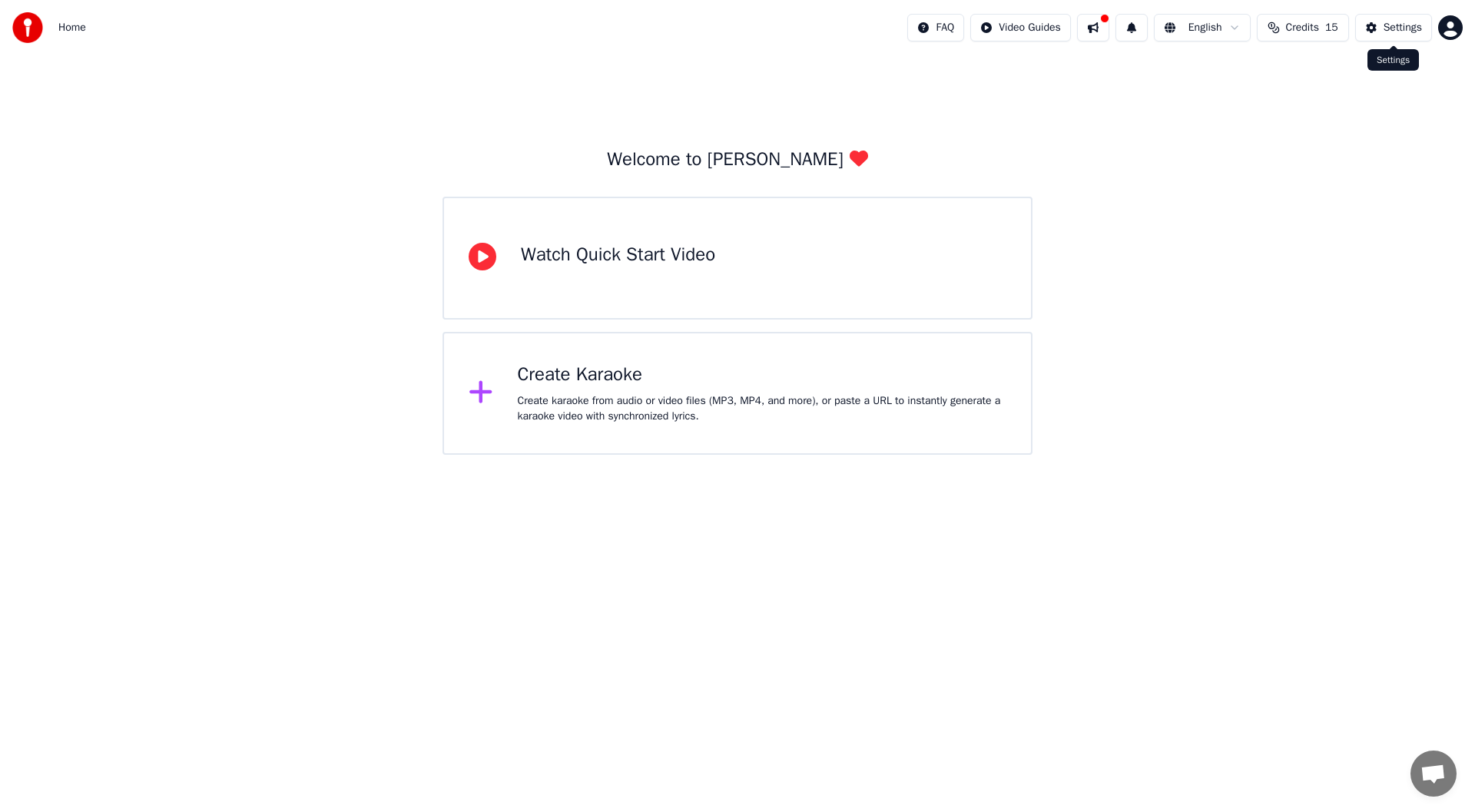 click on "Settings" at bounding box center (1394, 28) 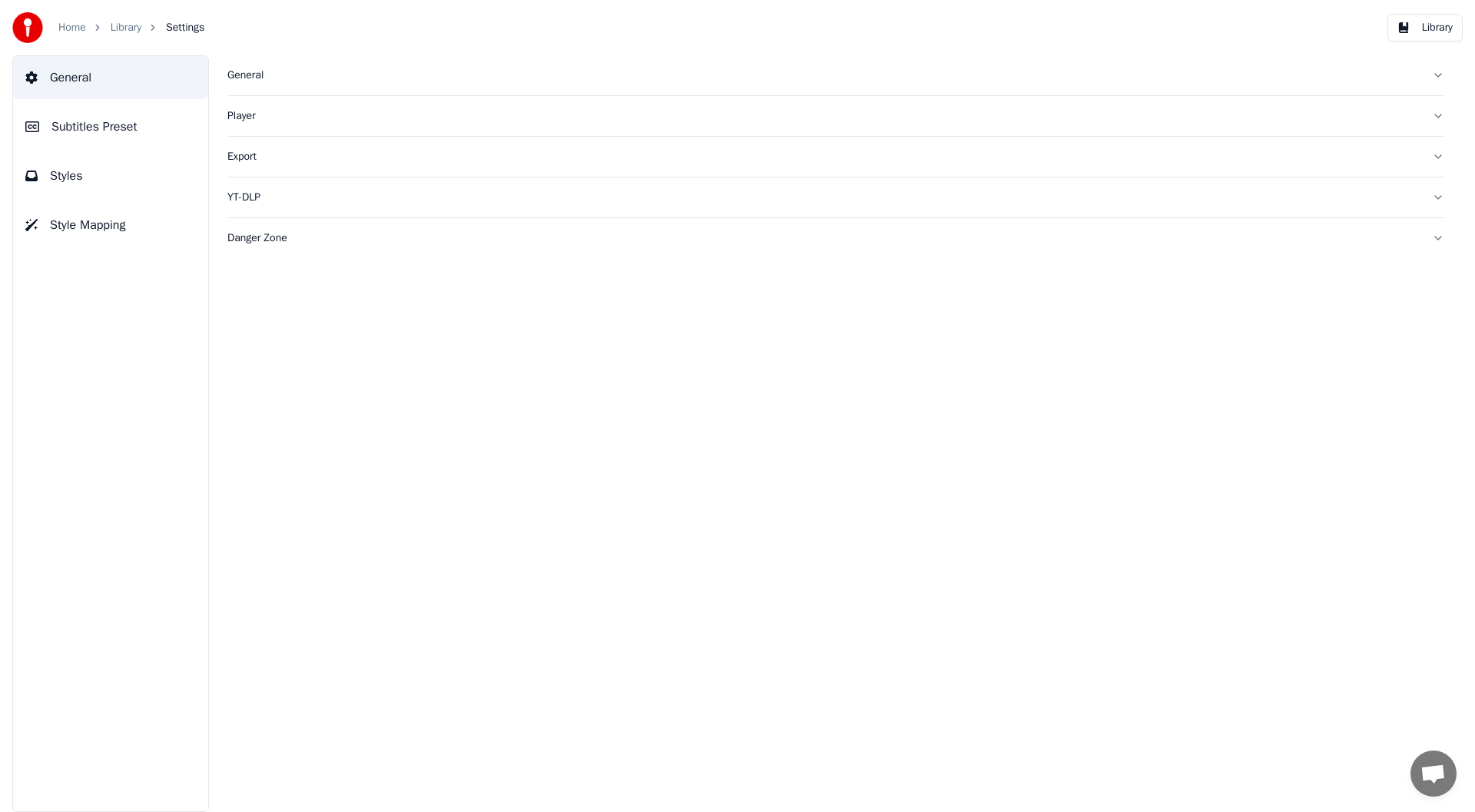 click on "Library" at bounding box center [1425, 28] 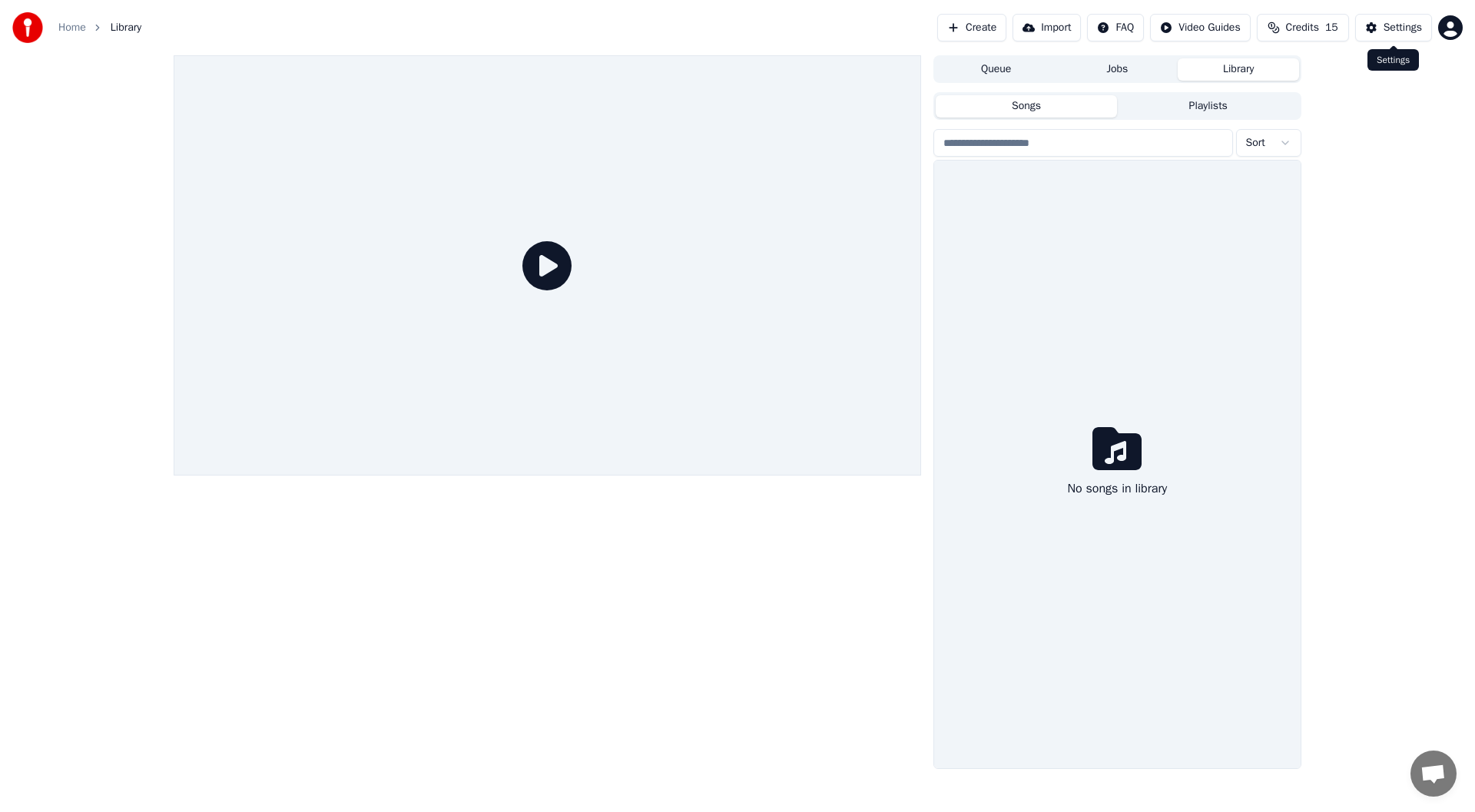 click on "Credits 15" at bounding box center (1303, 28) 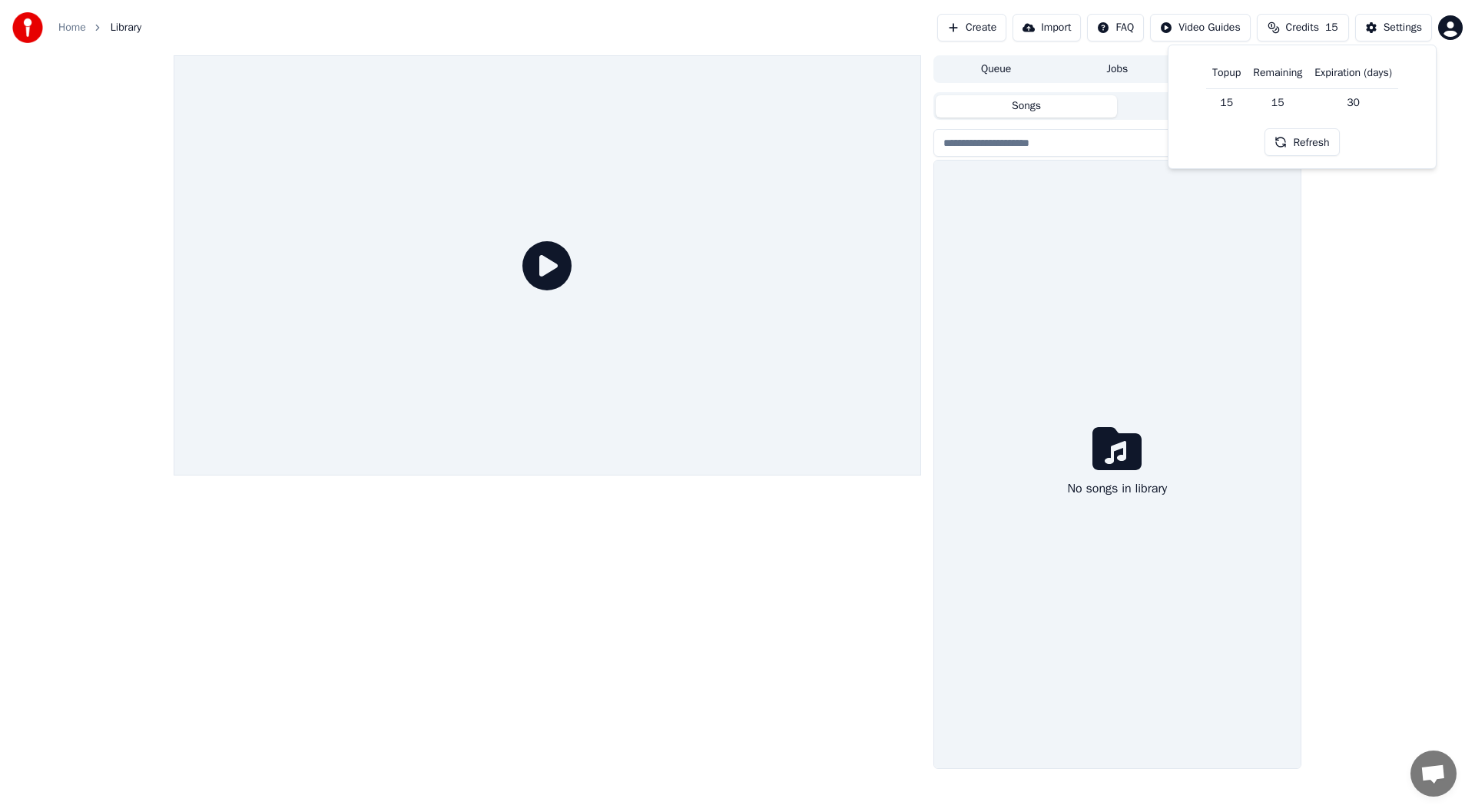 click on "15" at bounding box center [1226, 102] 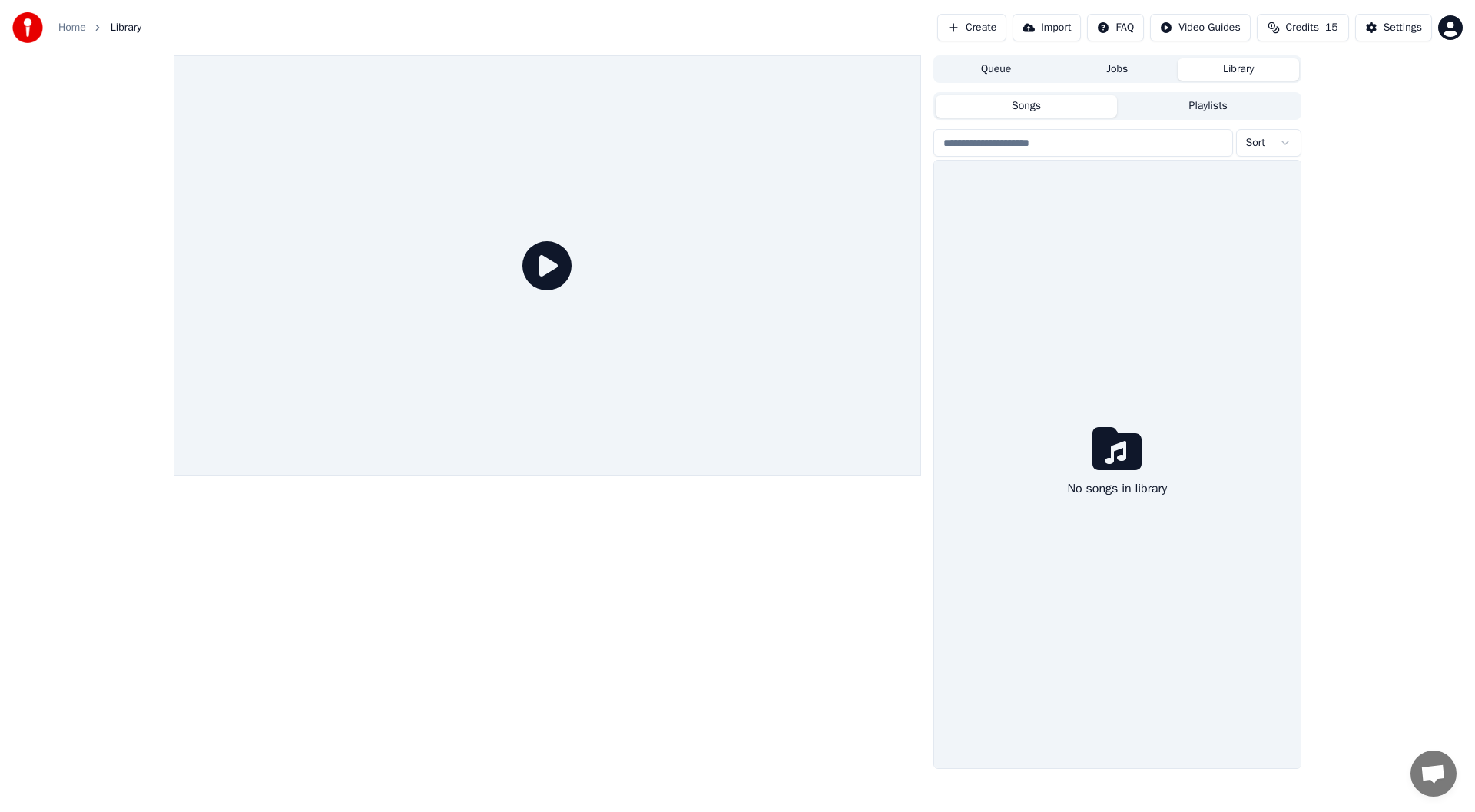 click at bounding box center (547, 412) 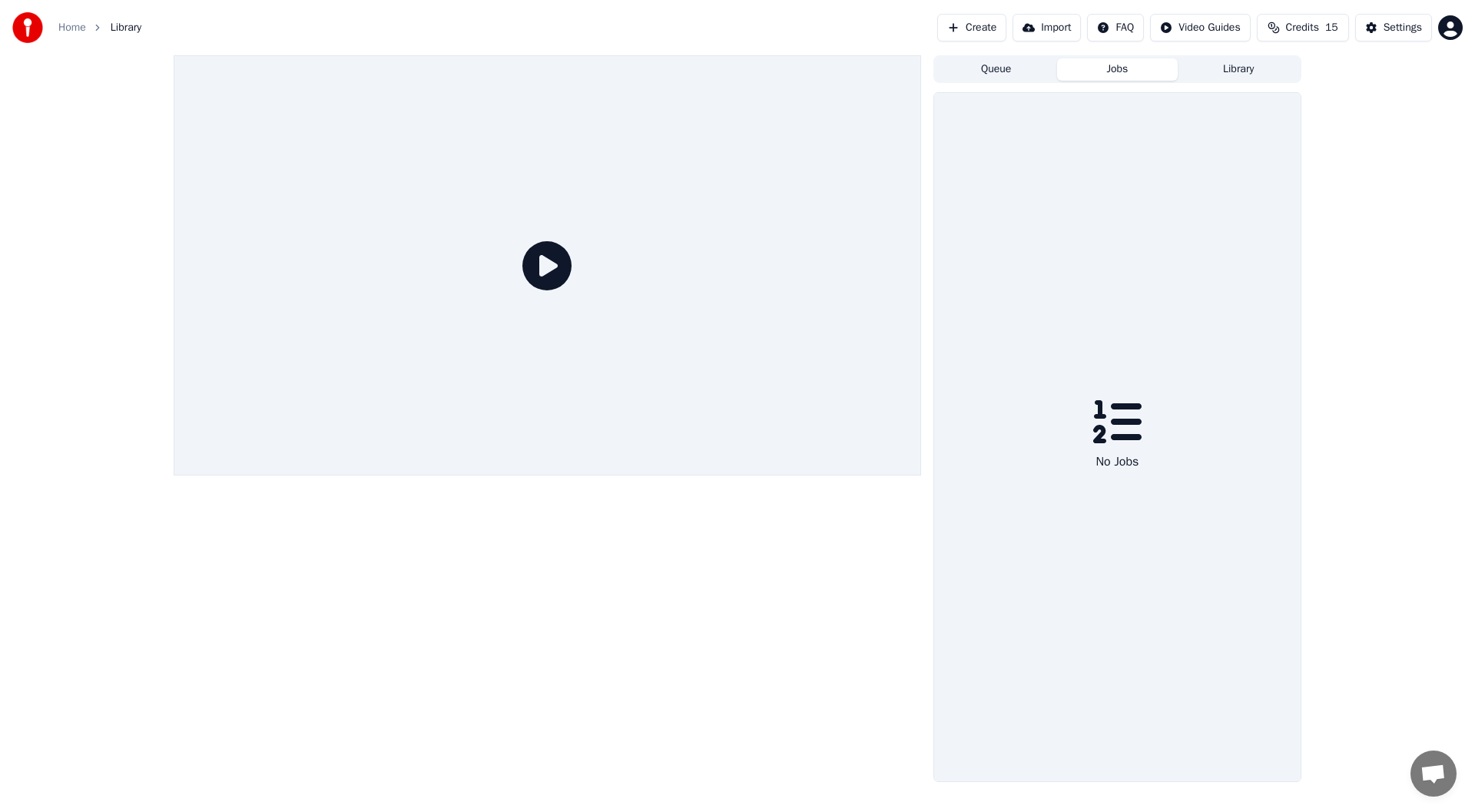 click on "Jobs" at bounding box center (1118, 69) 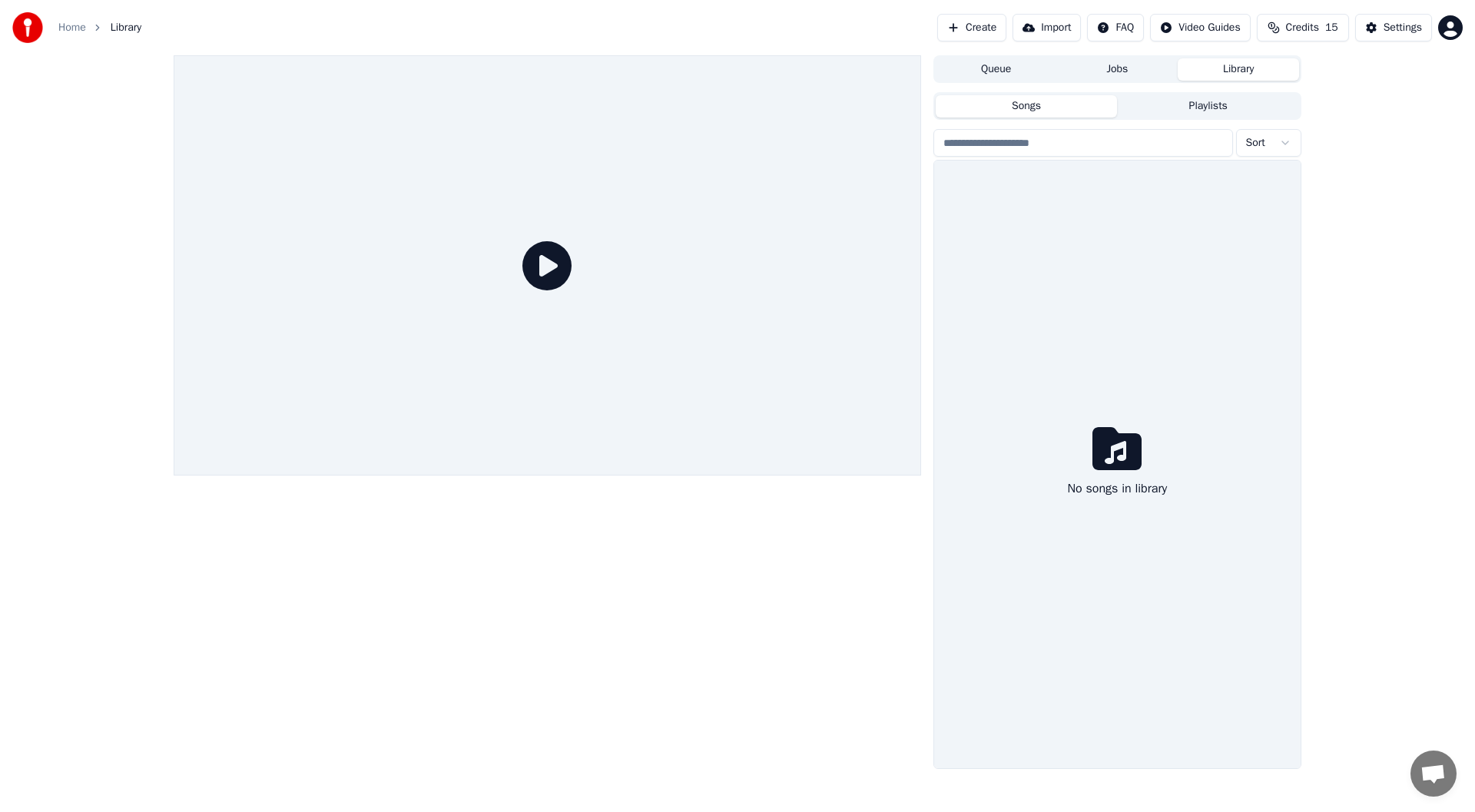 click on "Library" at bounding box center (1238, 69) 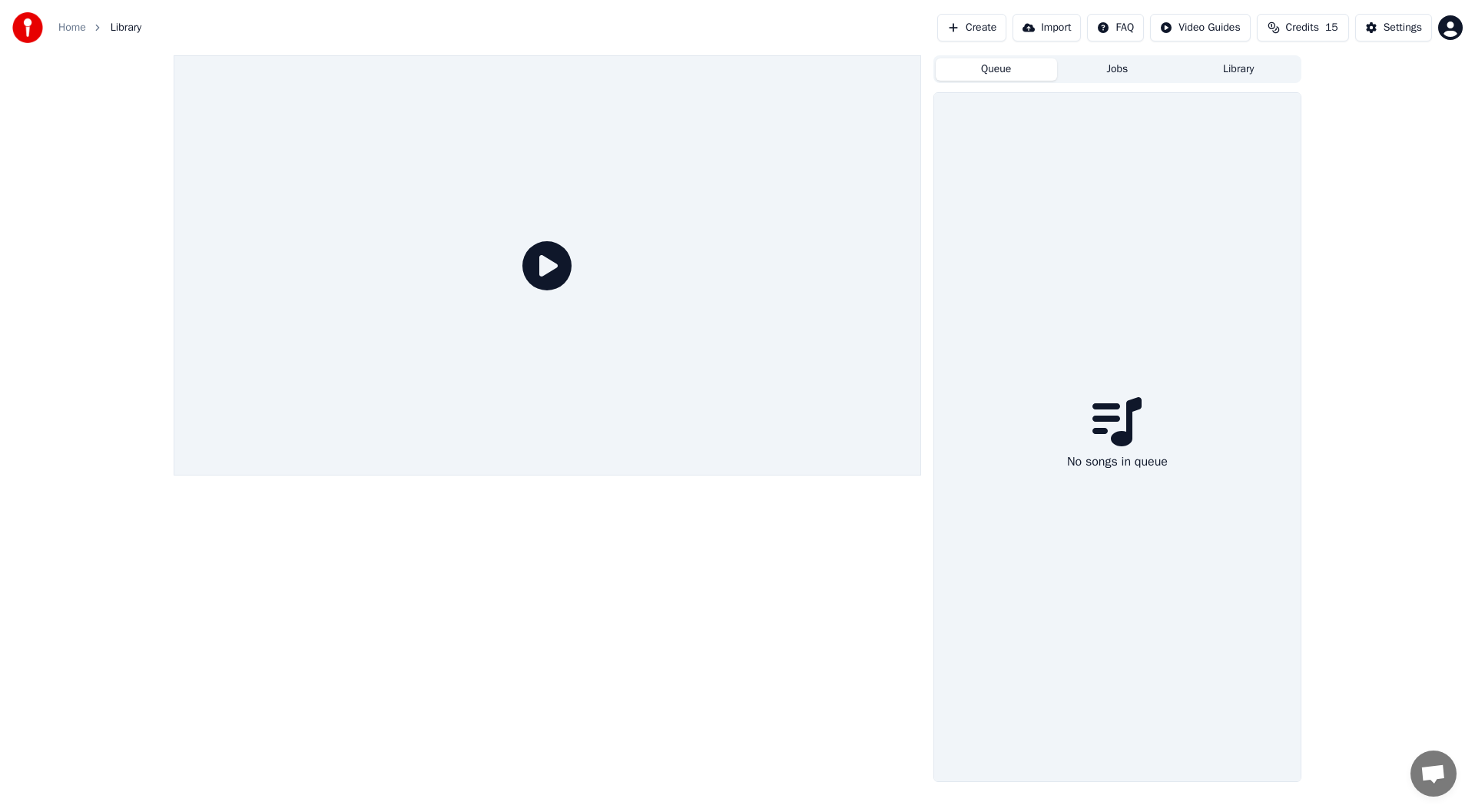 click on "Queue" at bounding box center (996, 69) 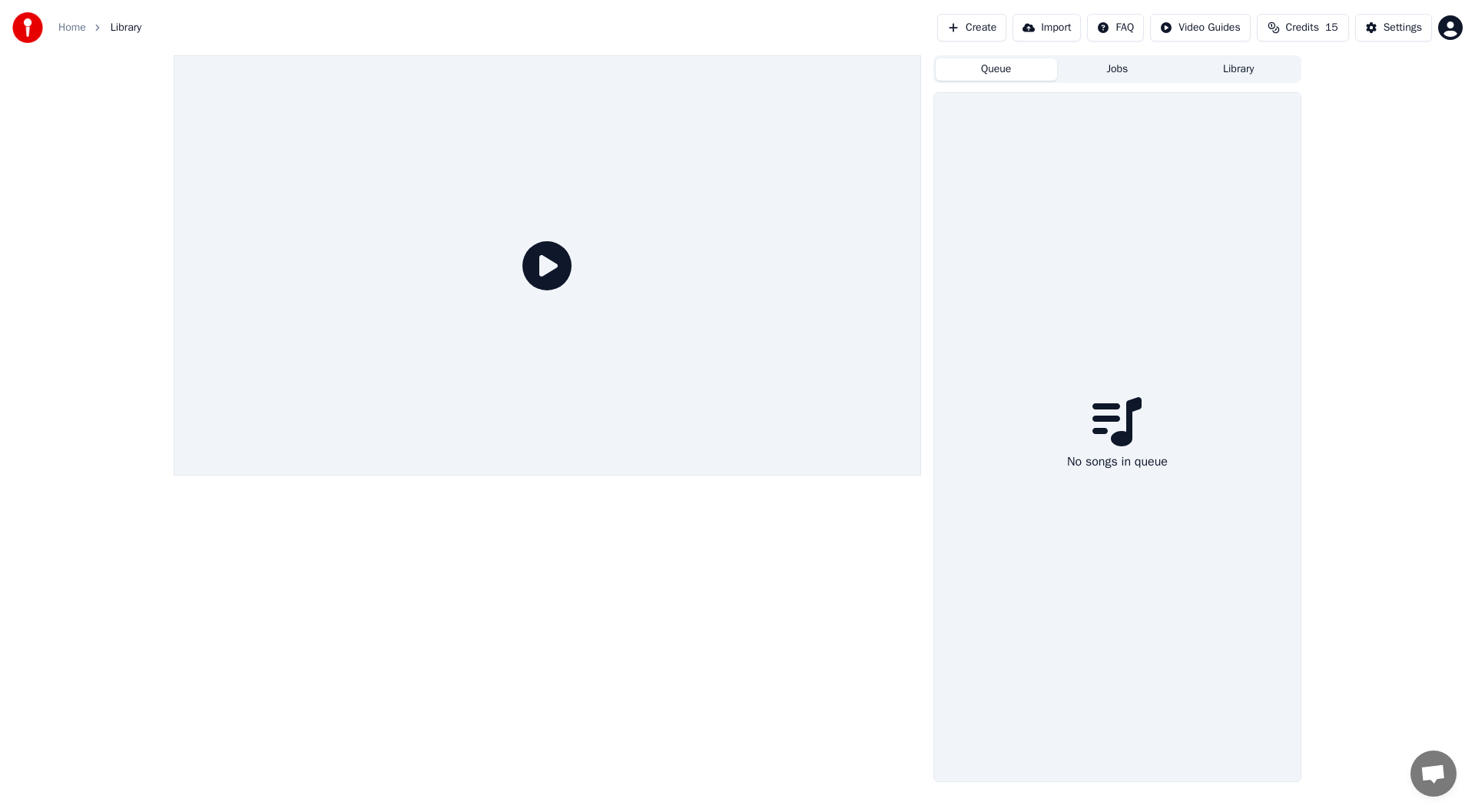 click on "Create" at bounding box center [972, 28] 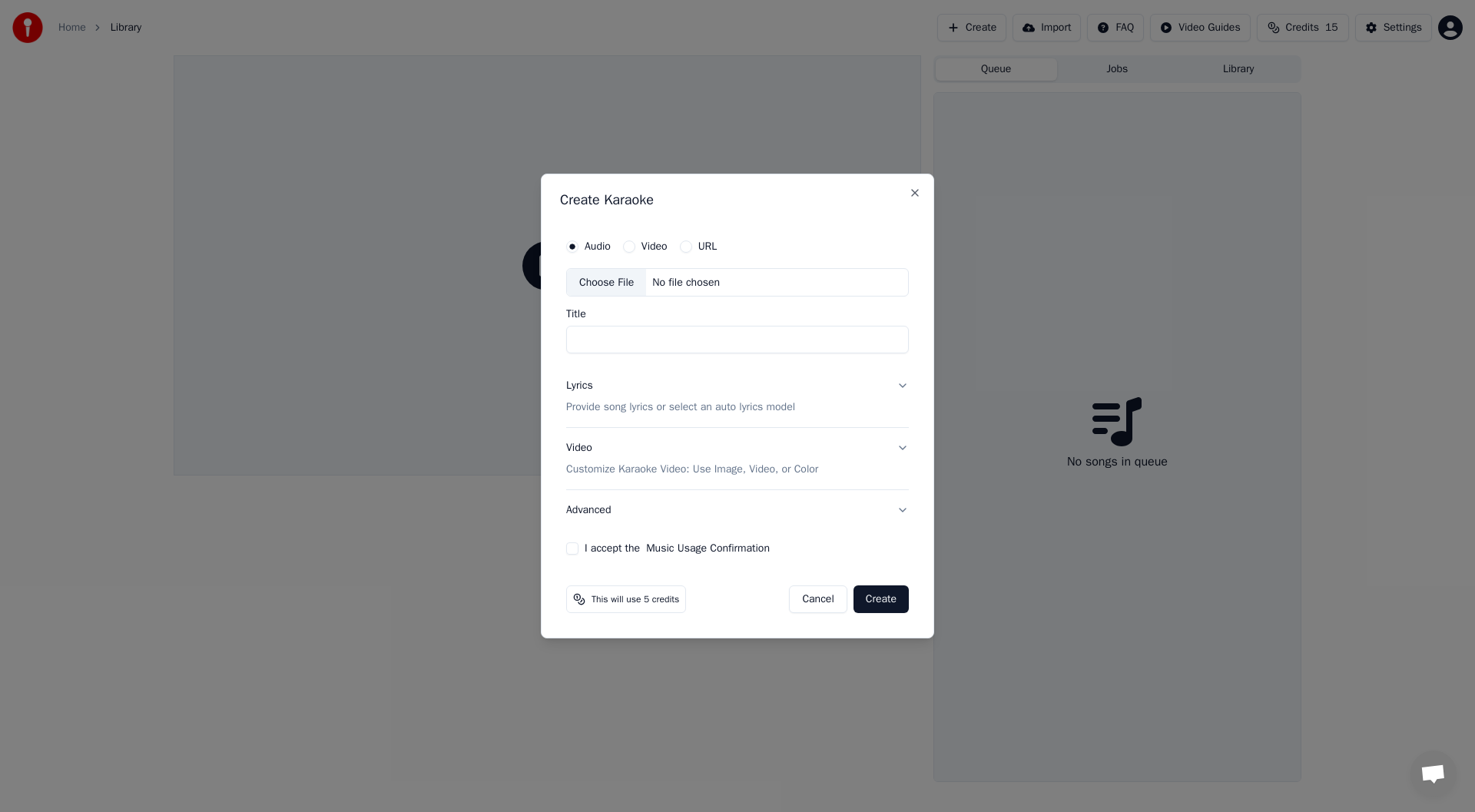 click on "Video" at bounding box center (645, 247) 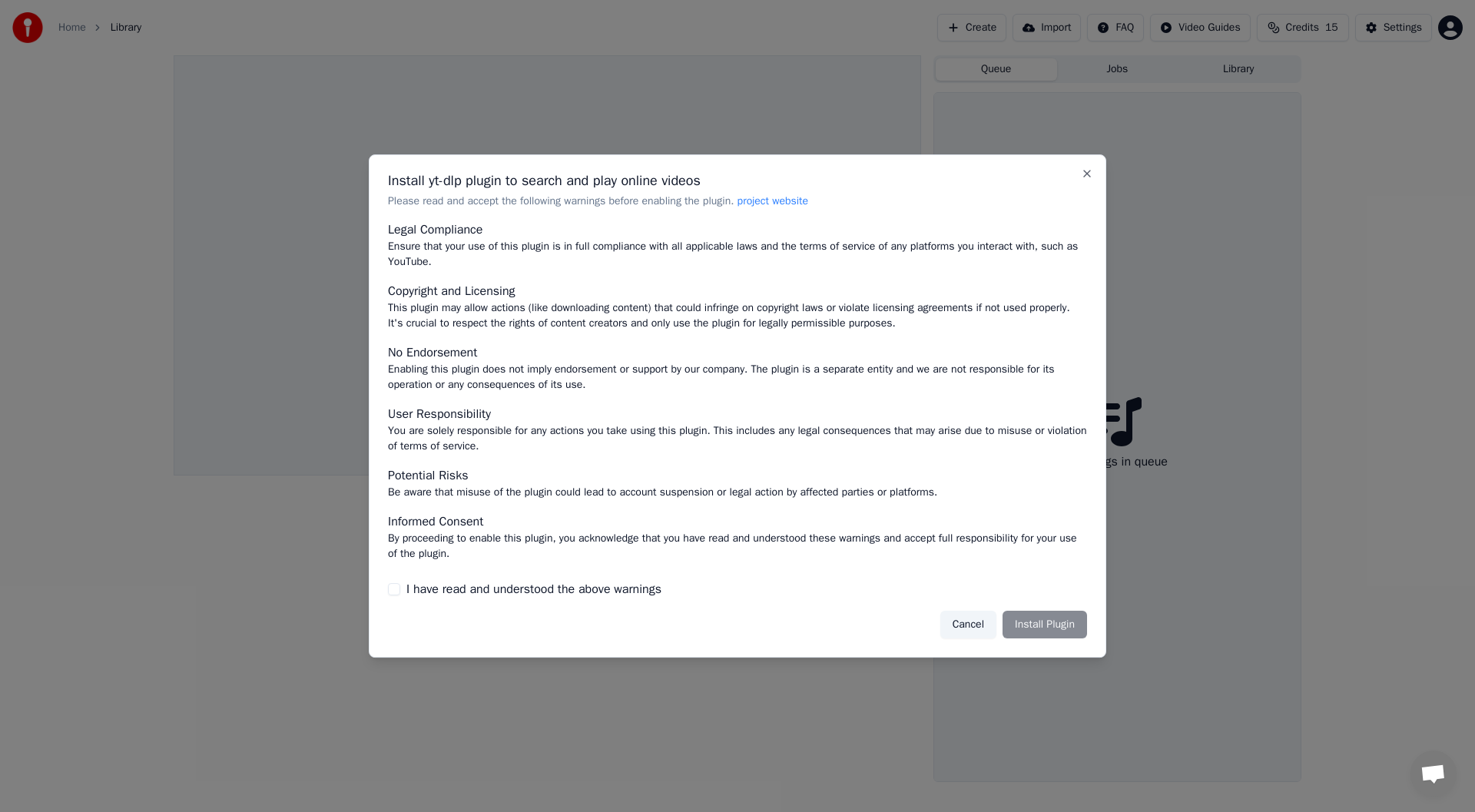 click on "I have read and understood the above warnings" at bounding box center [534, 589] 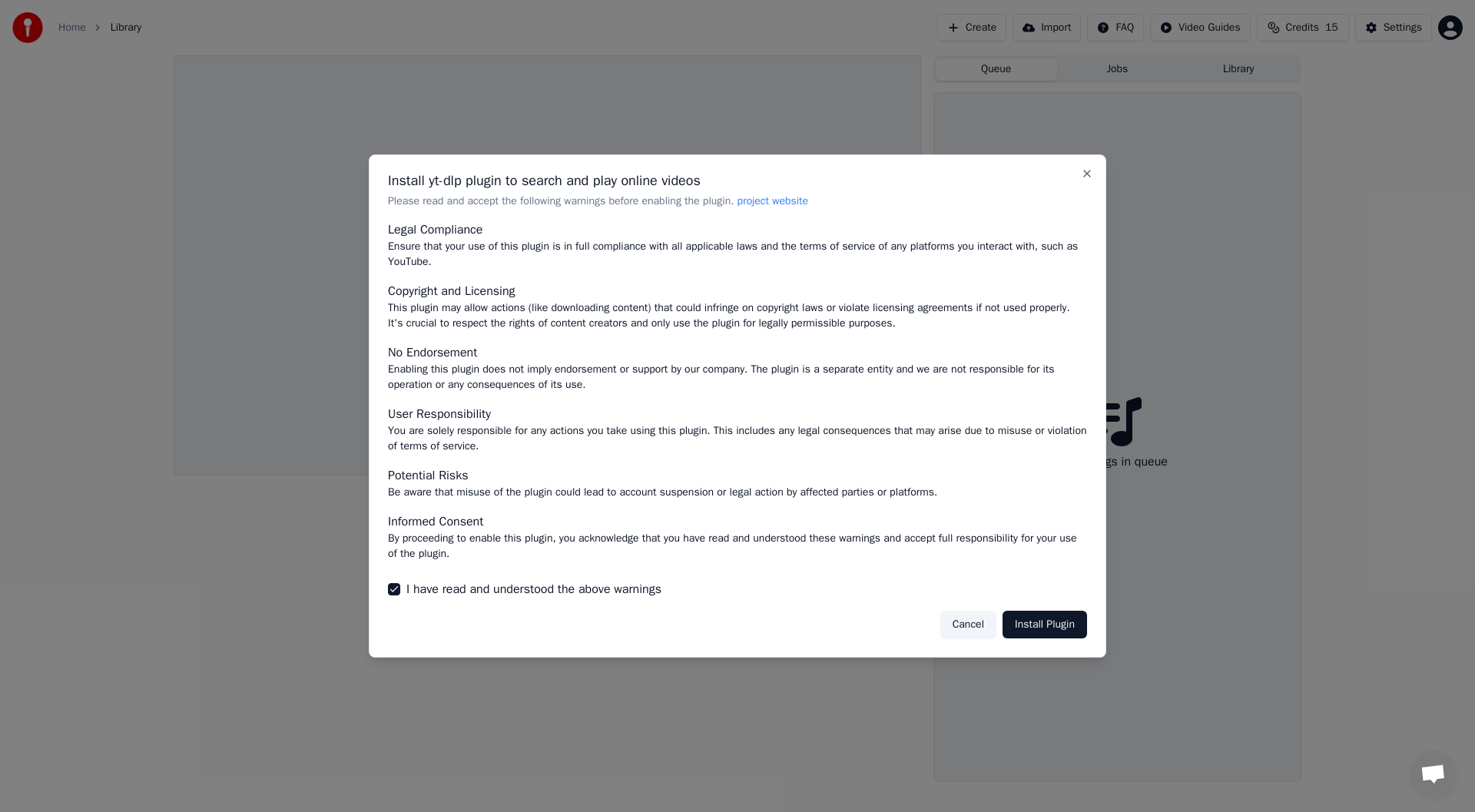 click on "Install Plugin" at bounding box center (1045, 625) 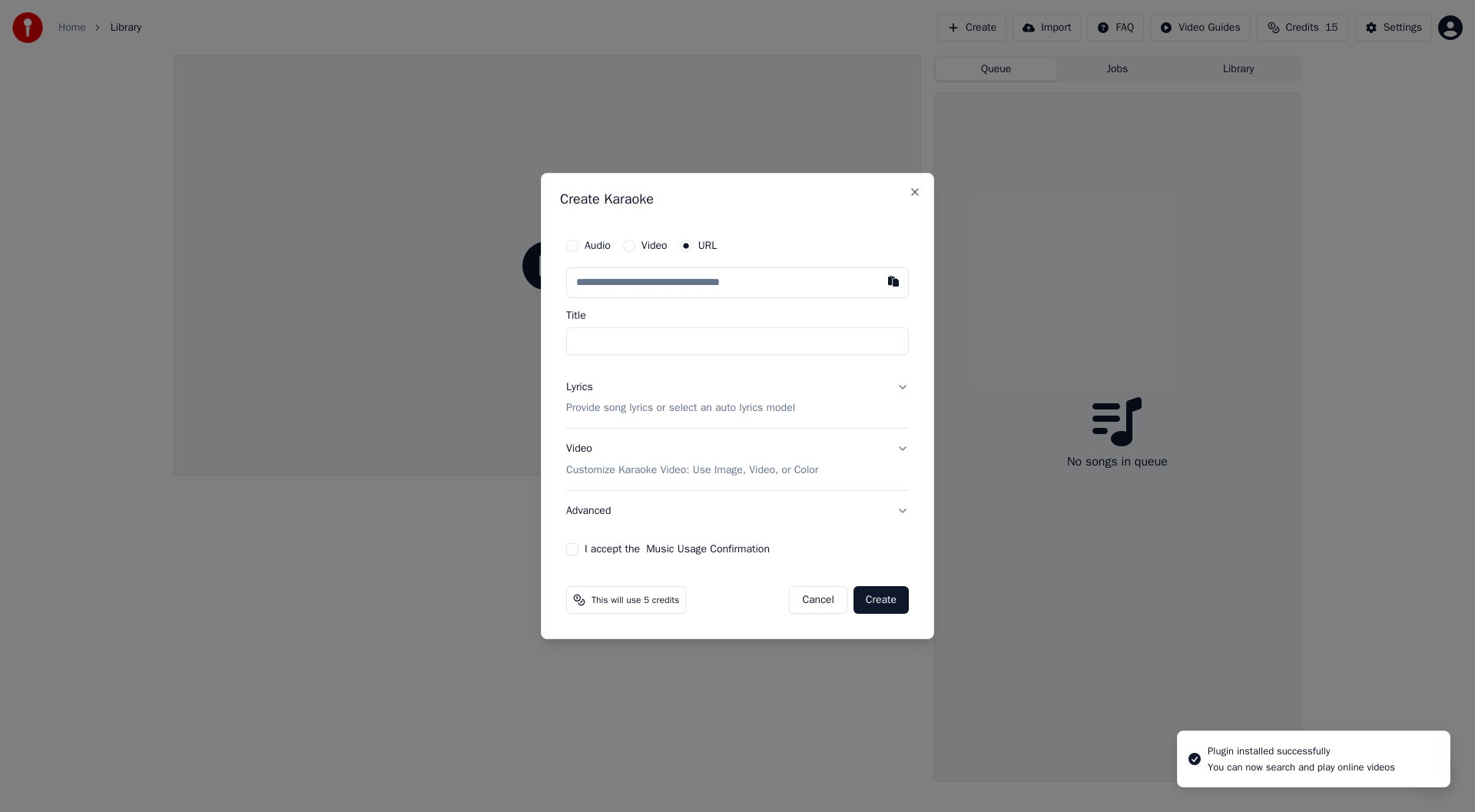 click on "Video" at bounding box center (629, 246) 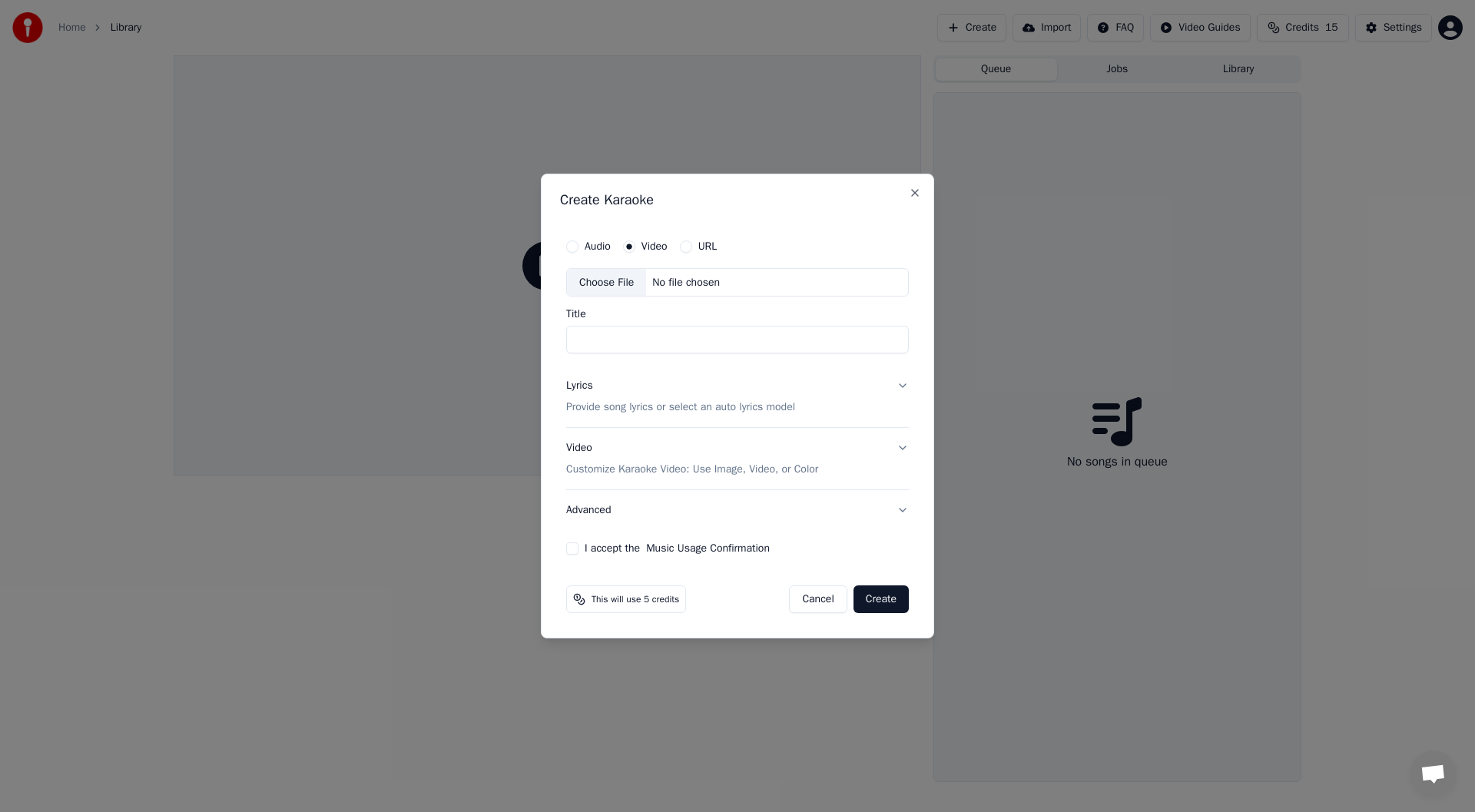 click on "Audio" at bounding box center (588, 247) 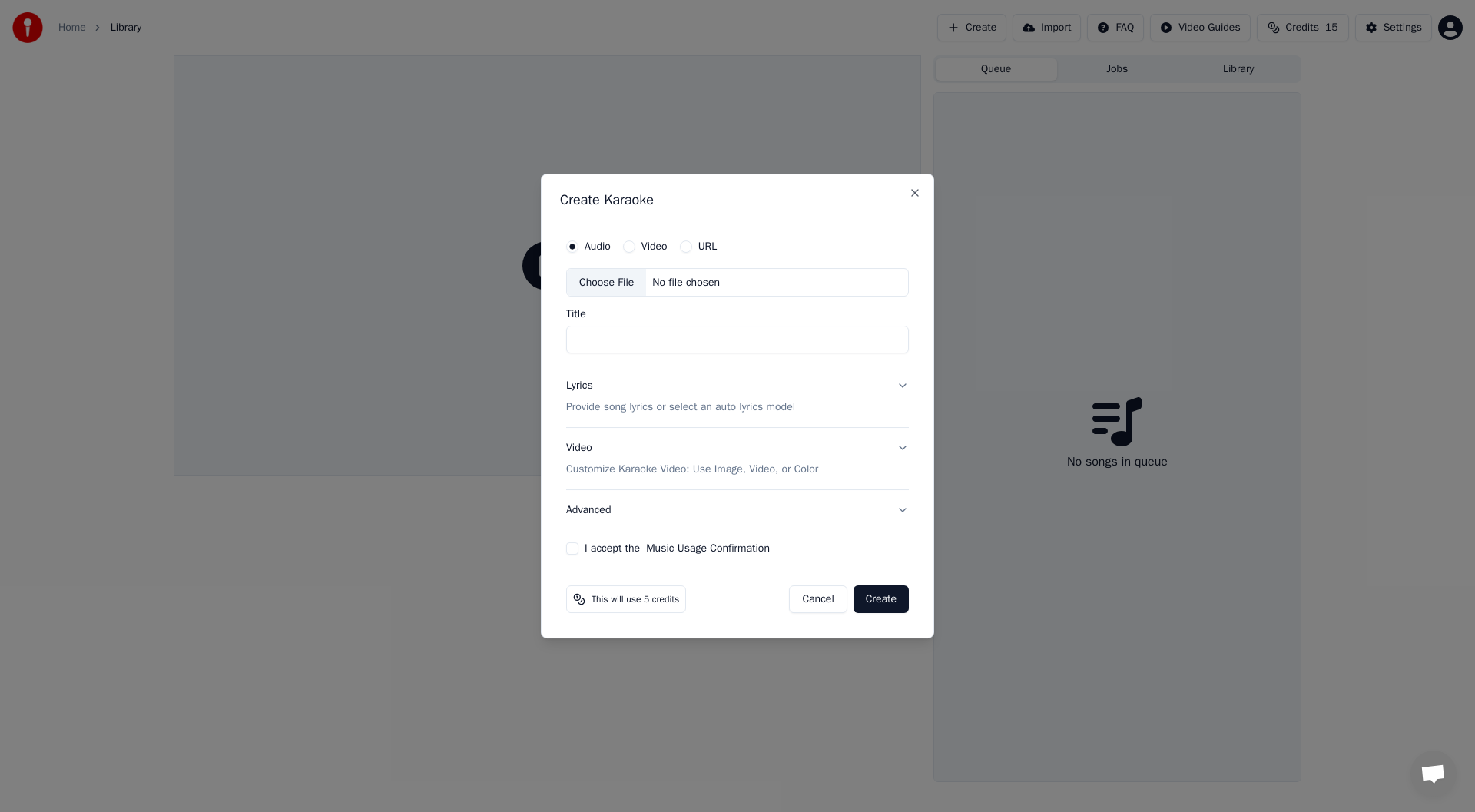 click on "Cancel" at bounding box center [817, 599] 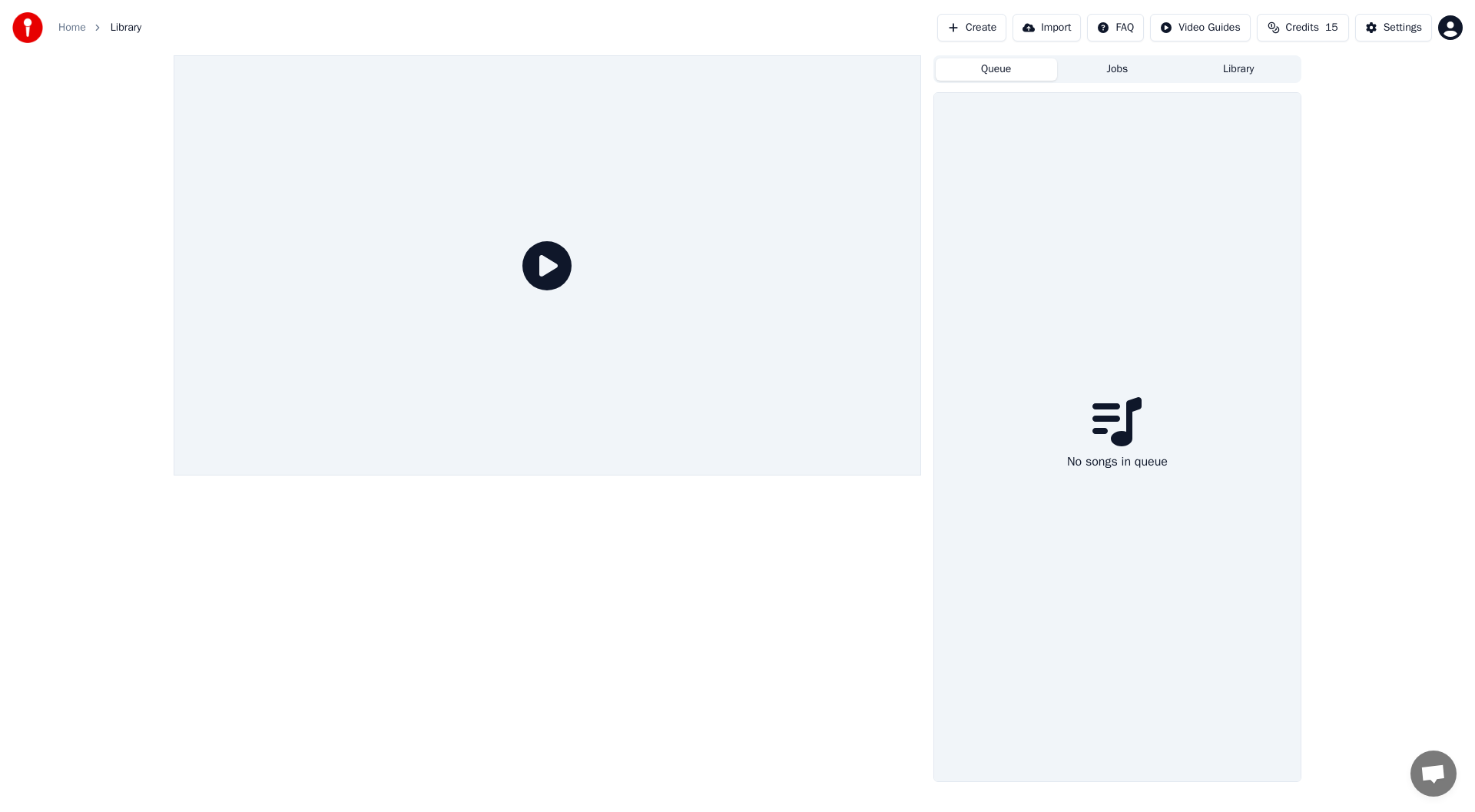 click on "Jobs" at bounding box center (1118, 69) 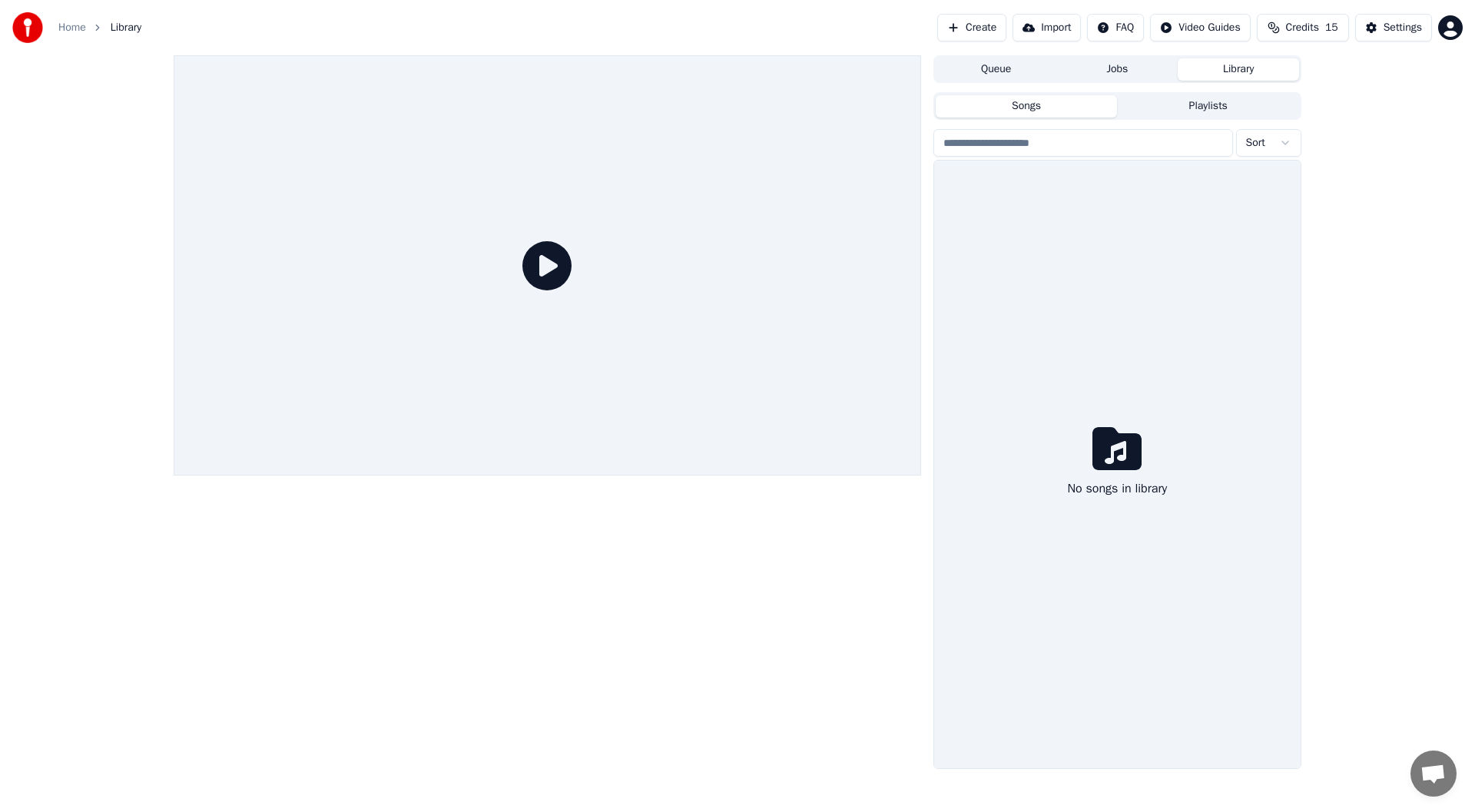 click on "Library" at bounding box center [1238, 69] 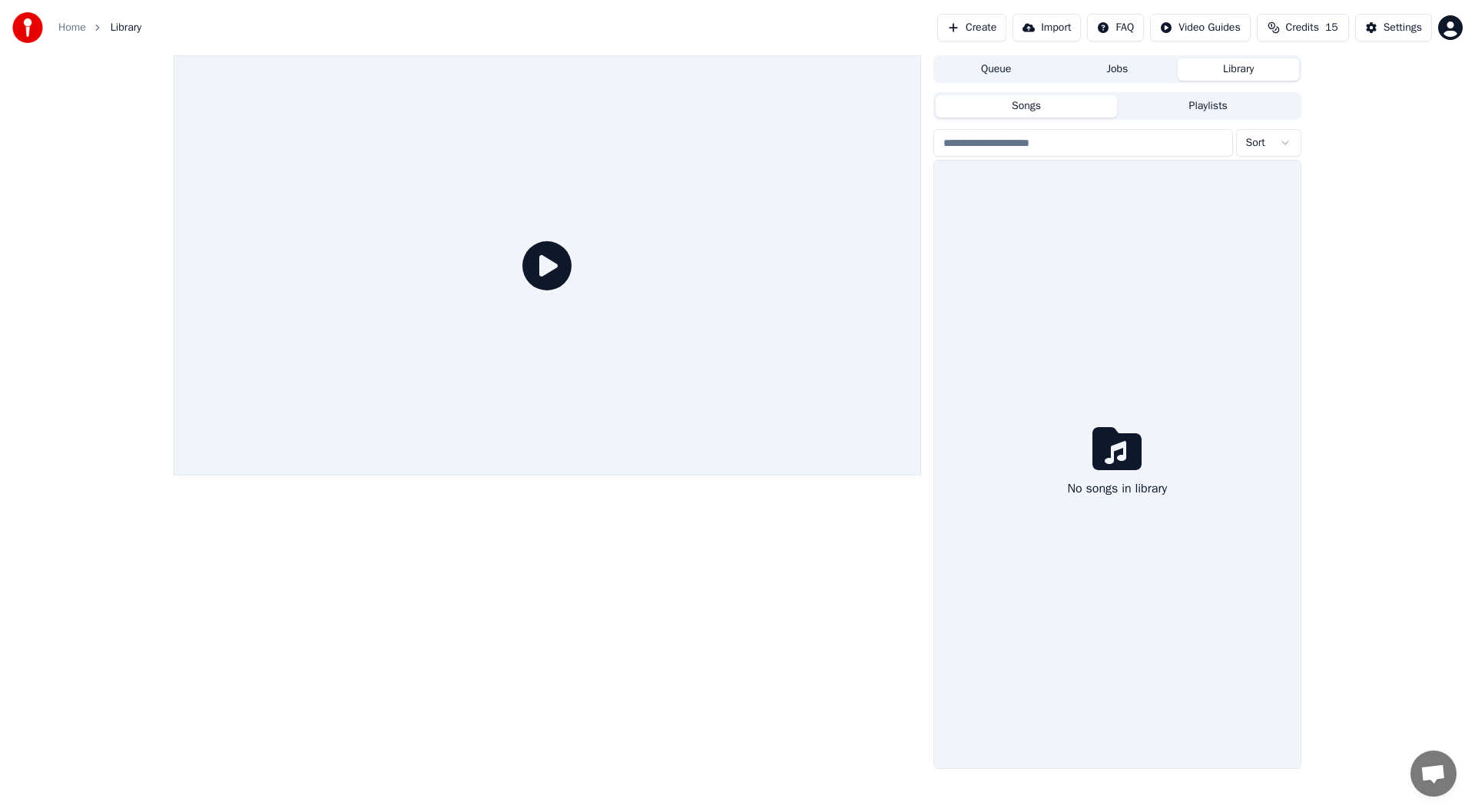 click on "Playlists" at bounding box center (1208, 106) 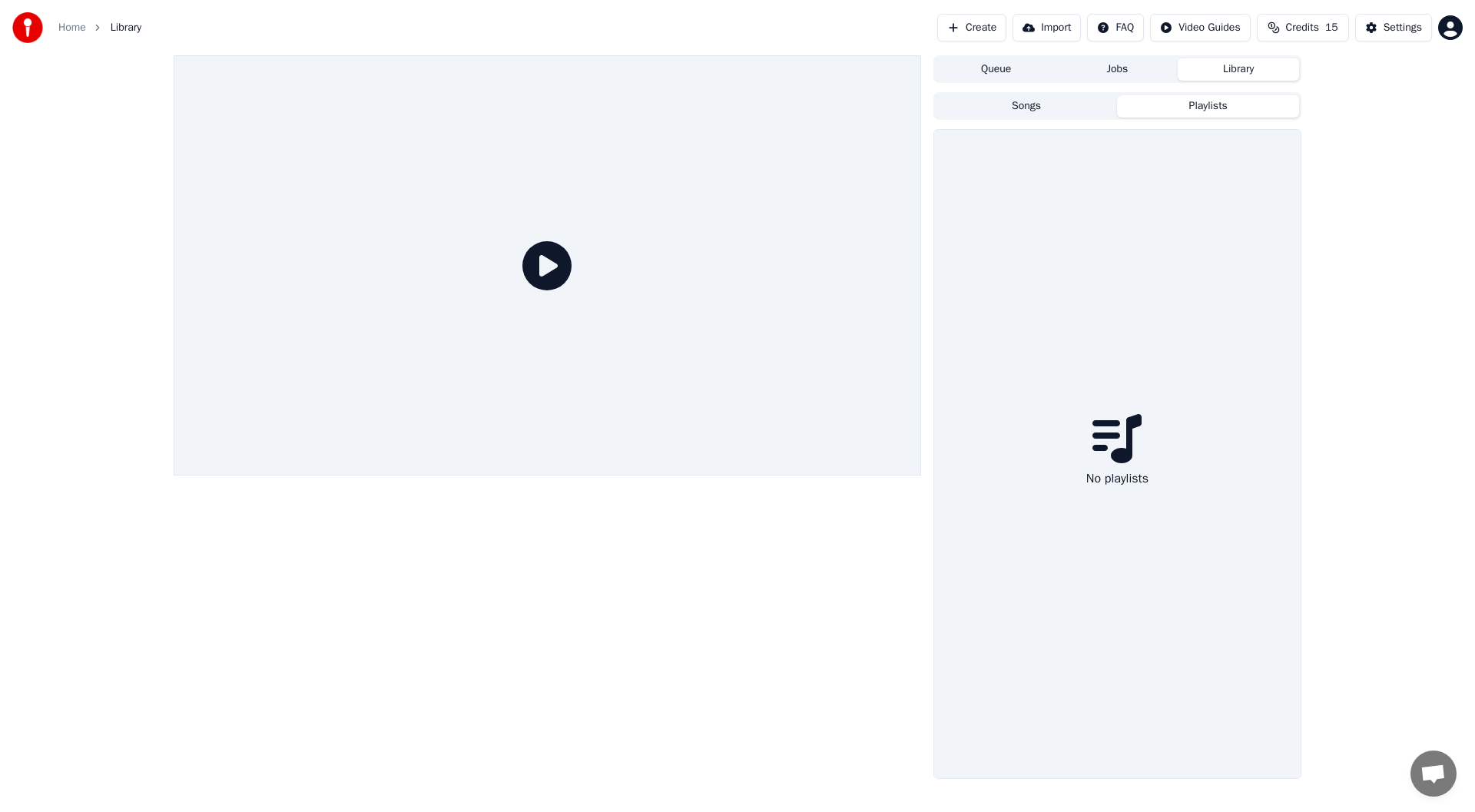 click on "Songs" at bounding box center (1026, 106) 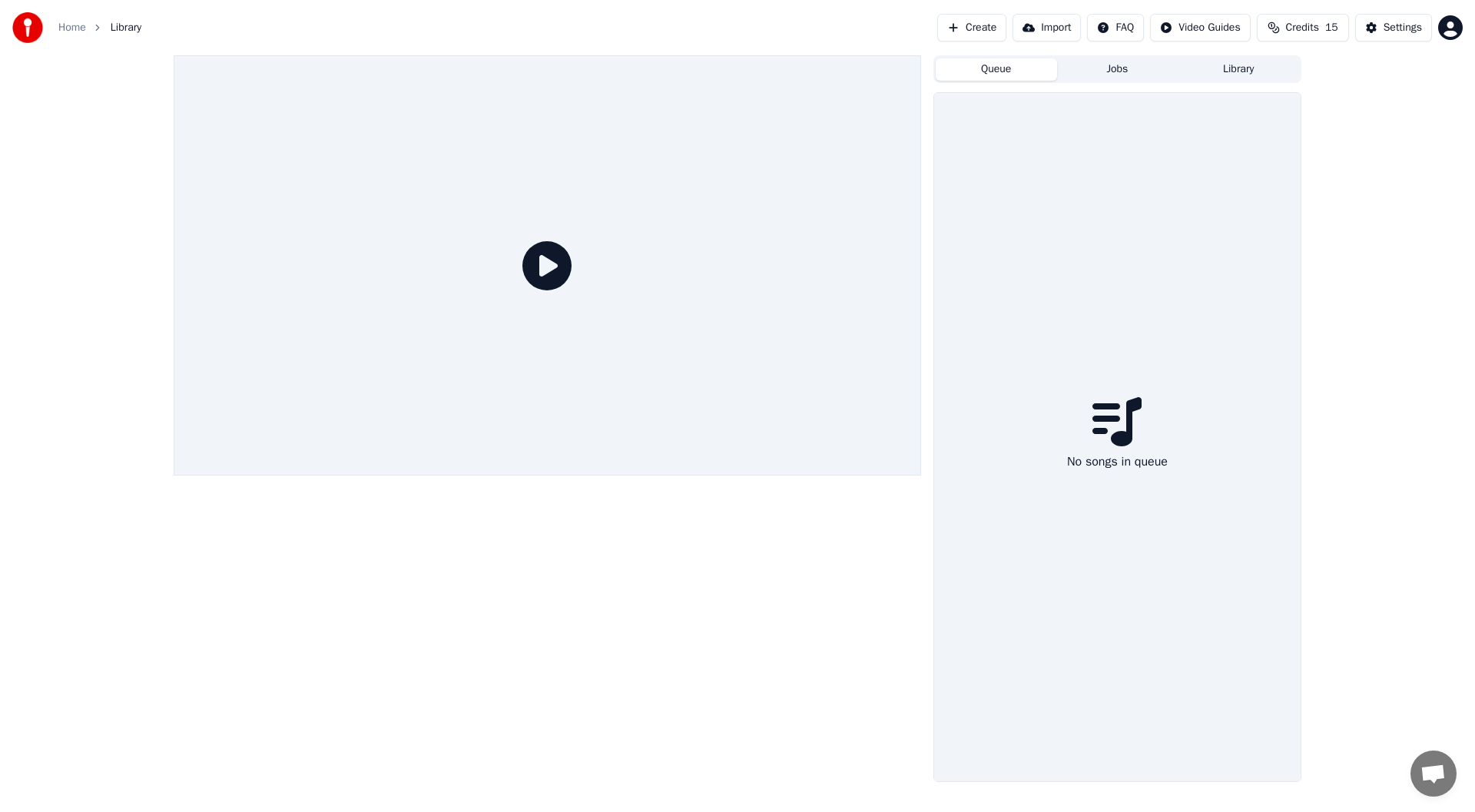 click on "Queue" at bounding box center [996, 69] 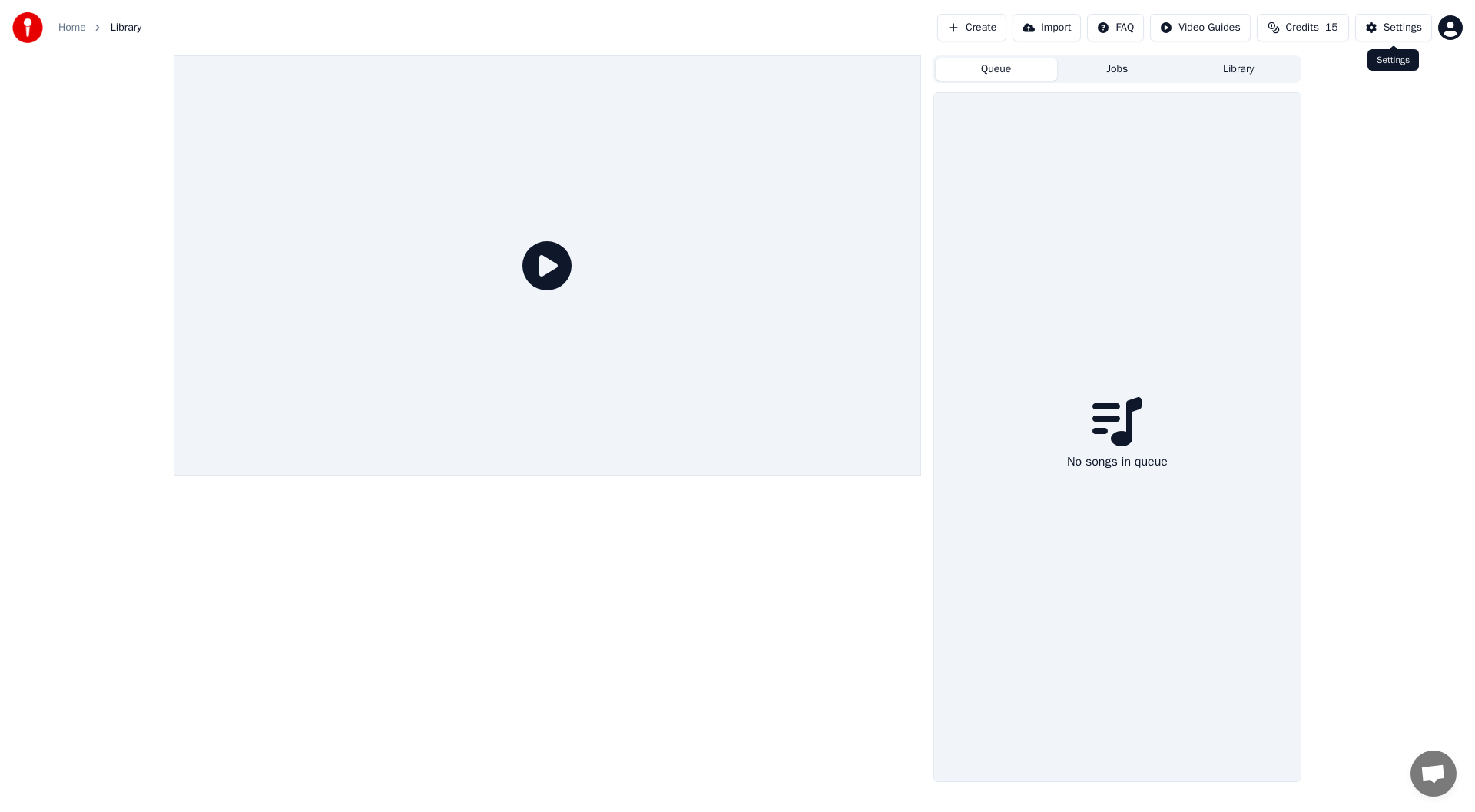 click on "Settings" at bounding box center (1403, 28) 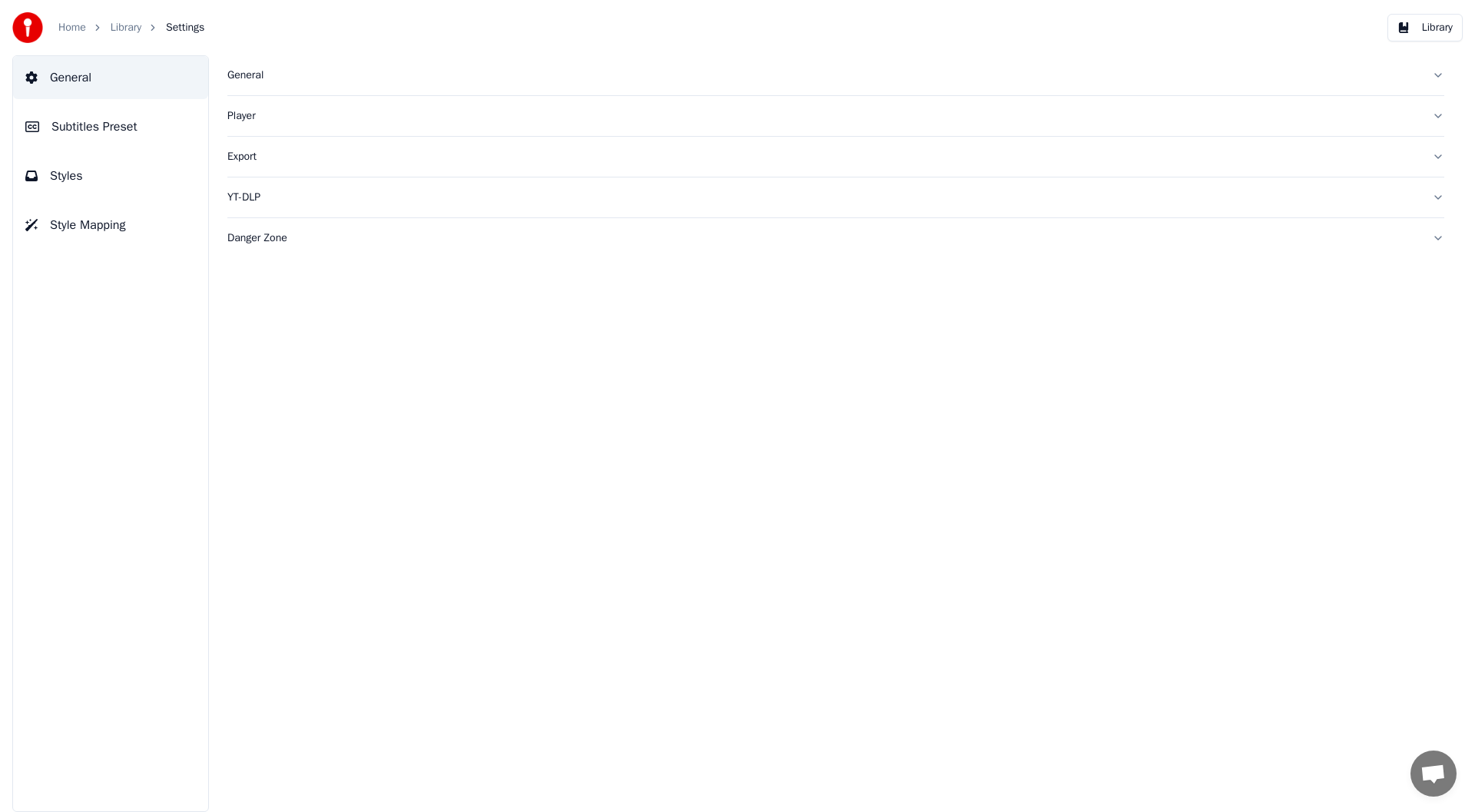 click on "Library" at bounding box center [126, 28] 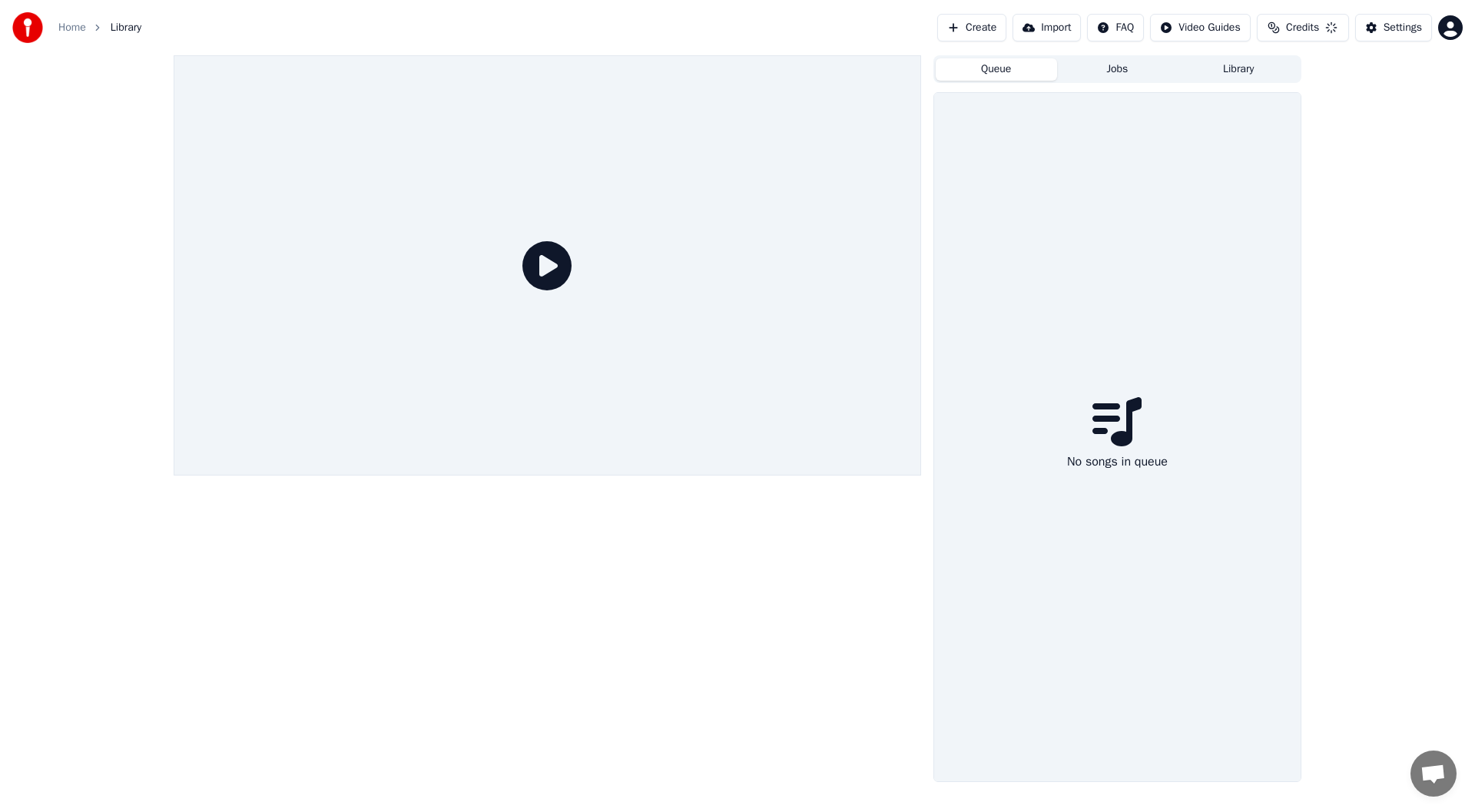 click on "Credits" at bounding box center [1303, 28] 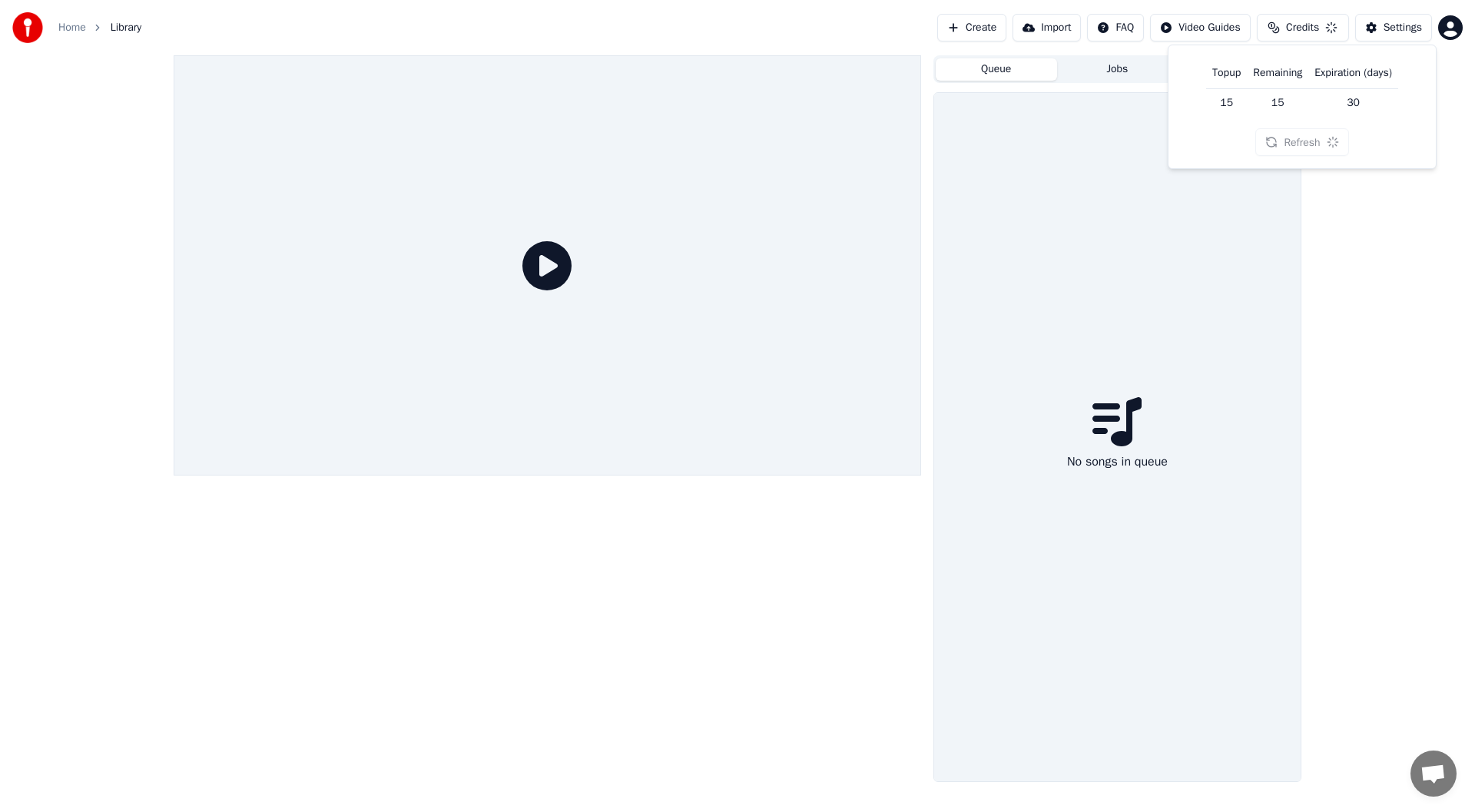 click on "30" at bounding box center [1353, 102] 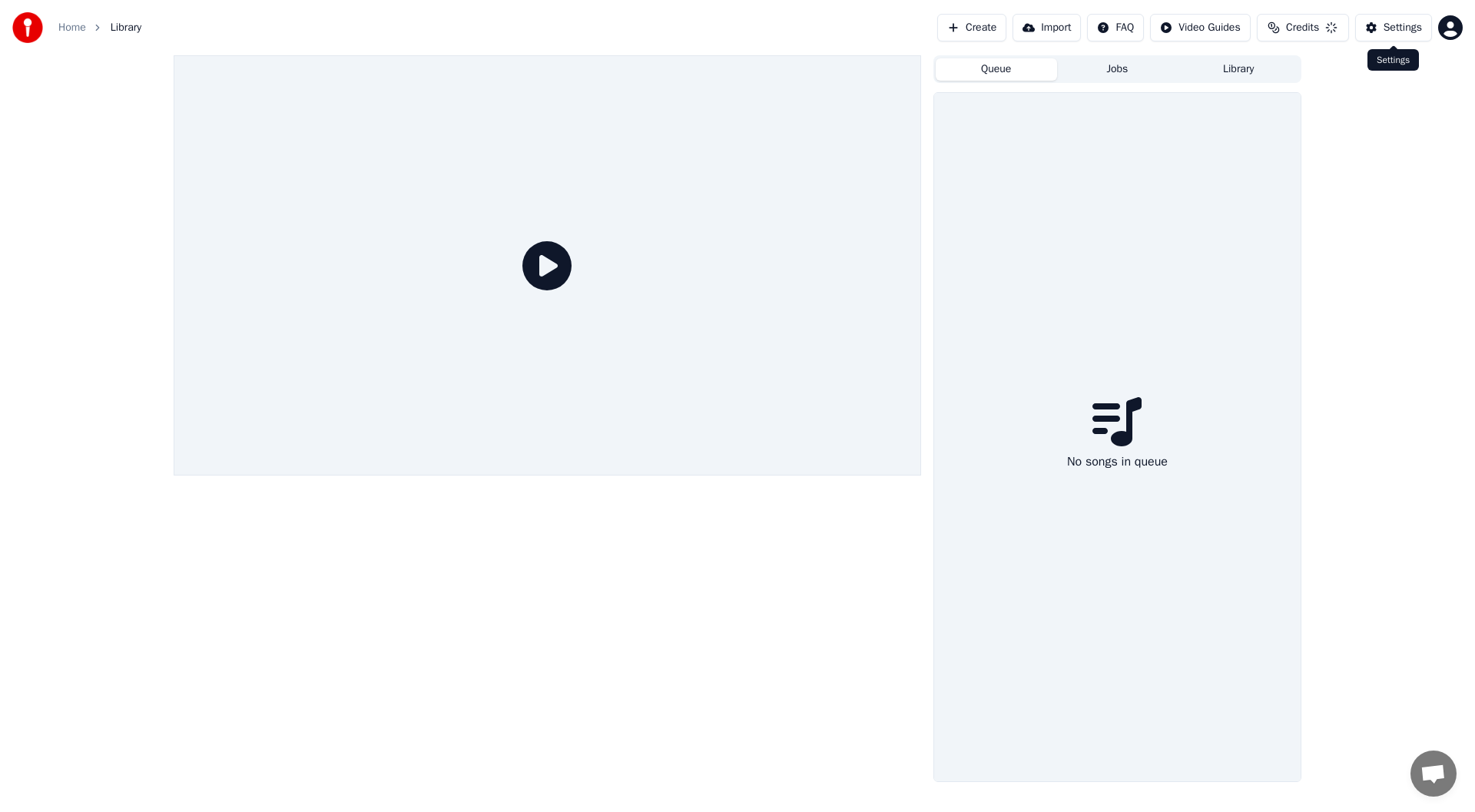 click on "Settings" at bounding box center [1403, 28] 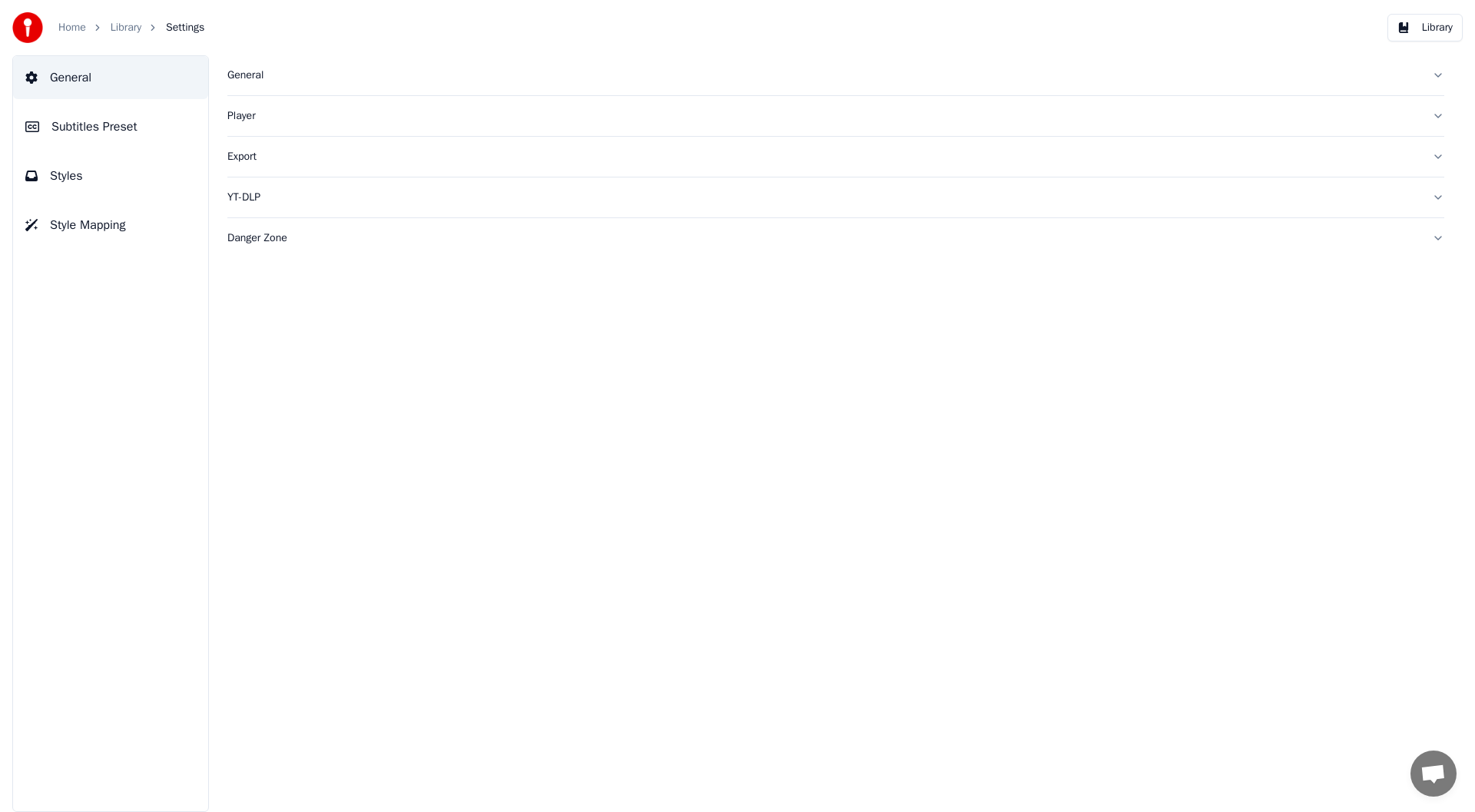 click 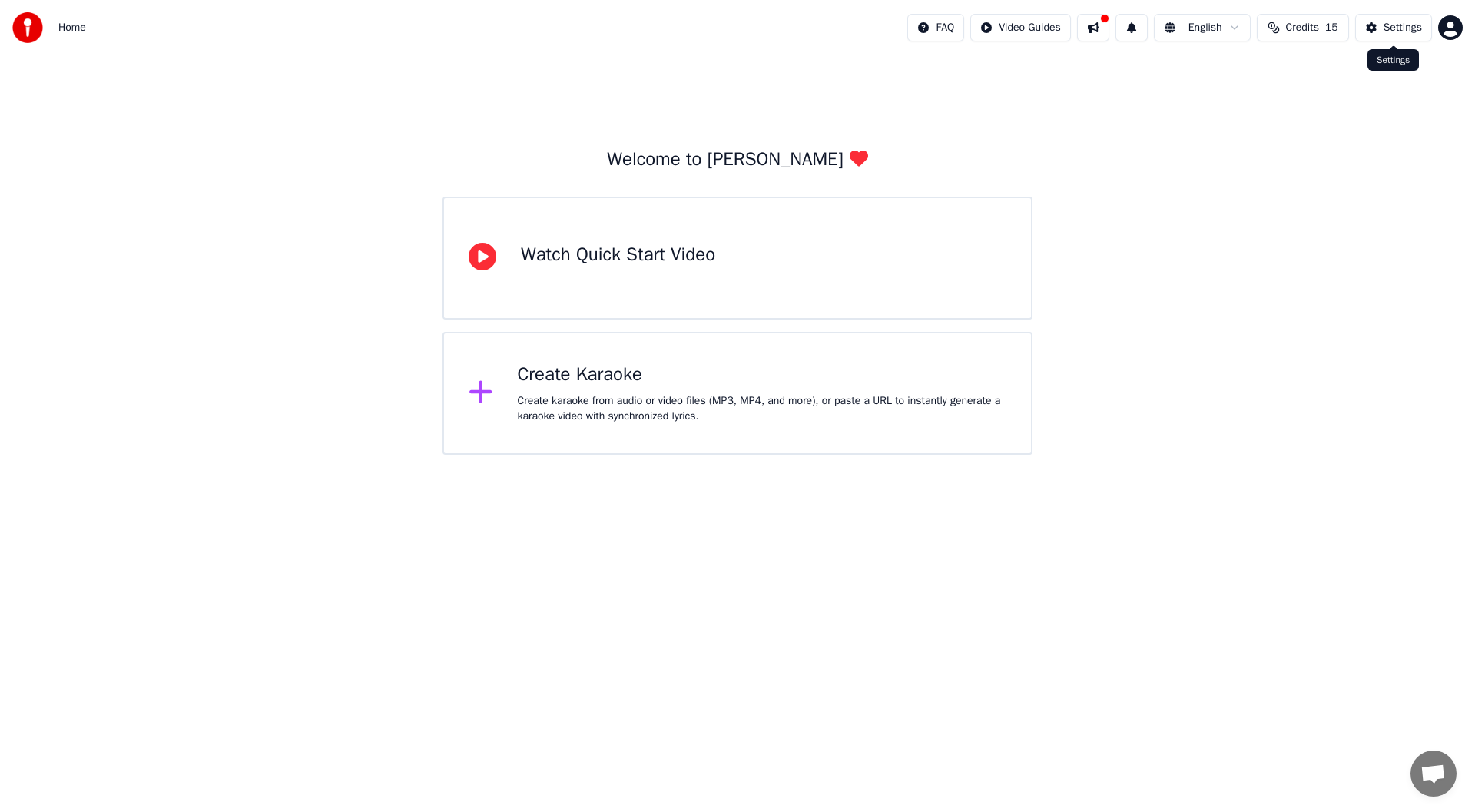 click on "Home FAQ Video Guides English Credits 15 Settings Welcome to Youka Watch Quick Start Video Create Karaoke Create karaoke from audio or video files (MP3, MP4, and more), or paste a URL to instantly generate a karaoke video with synchronized lyrics.
Settings Settings" at bounding box center (738, 227) 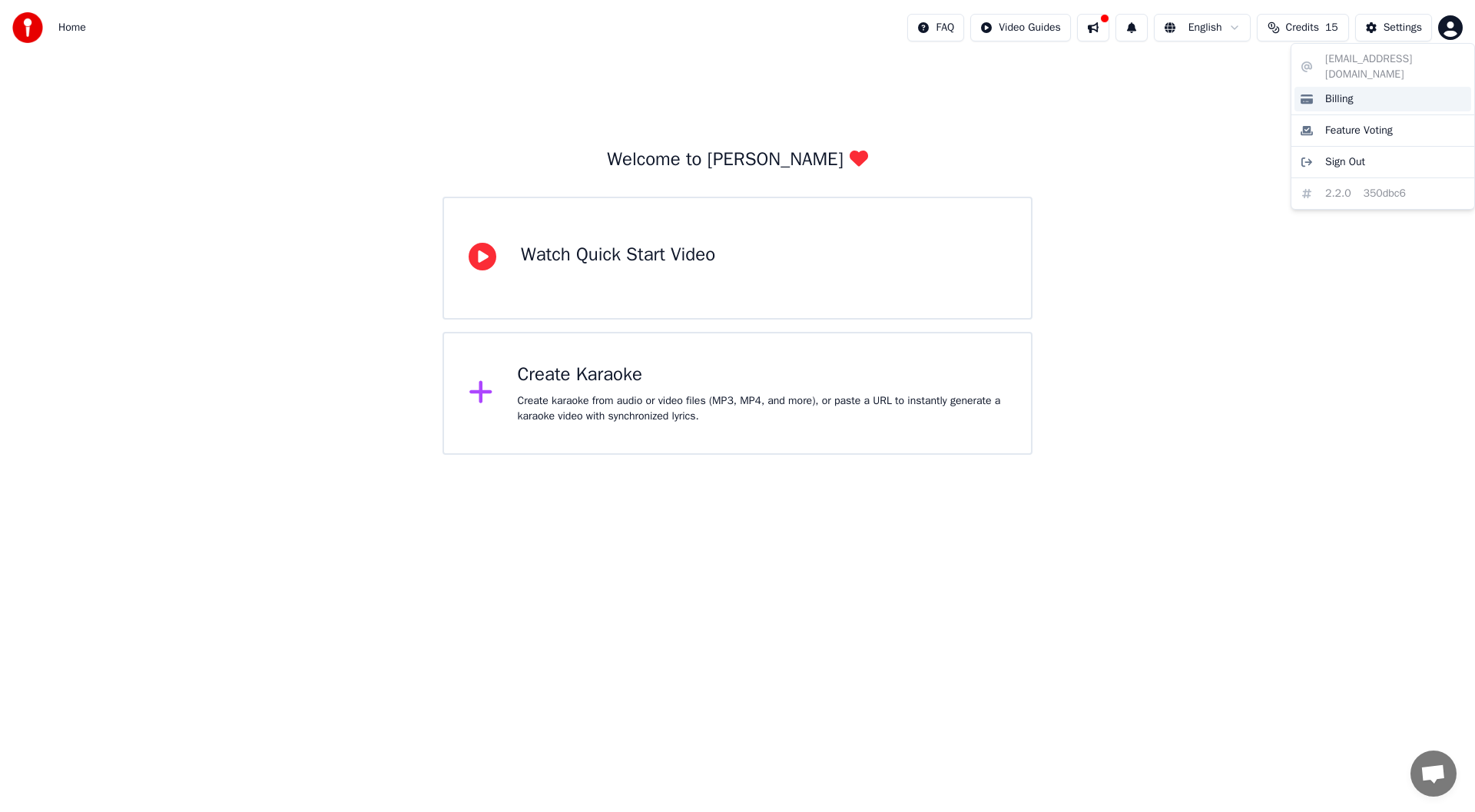click on "Billing" at bounding box center (1383, 99) 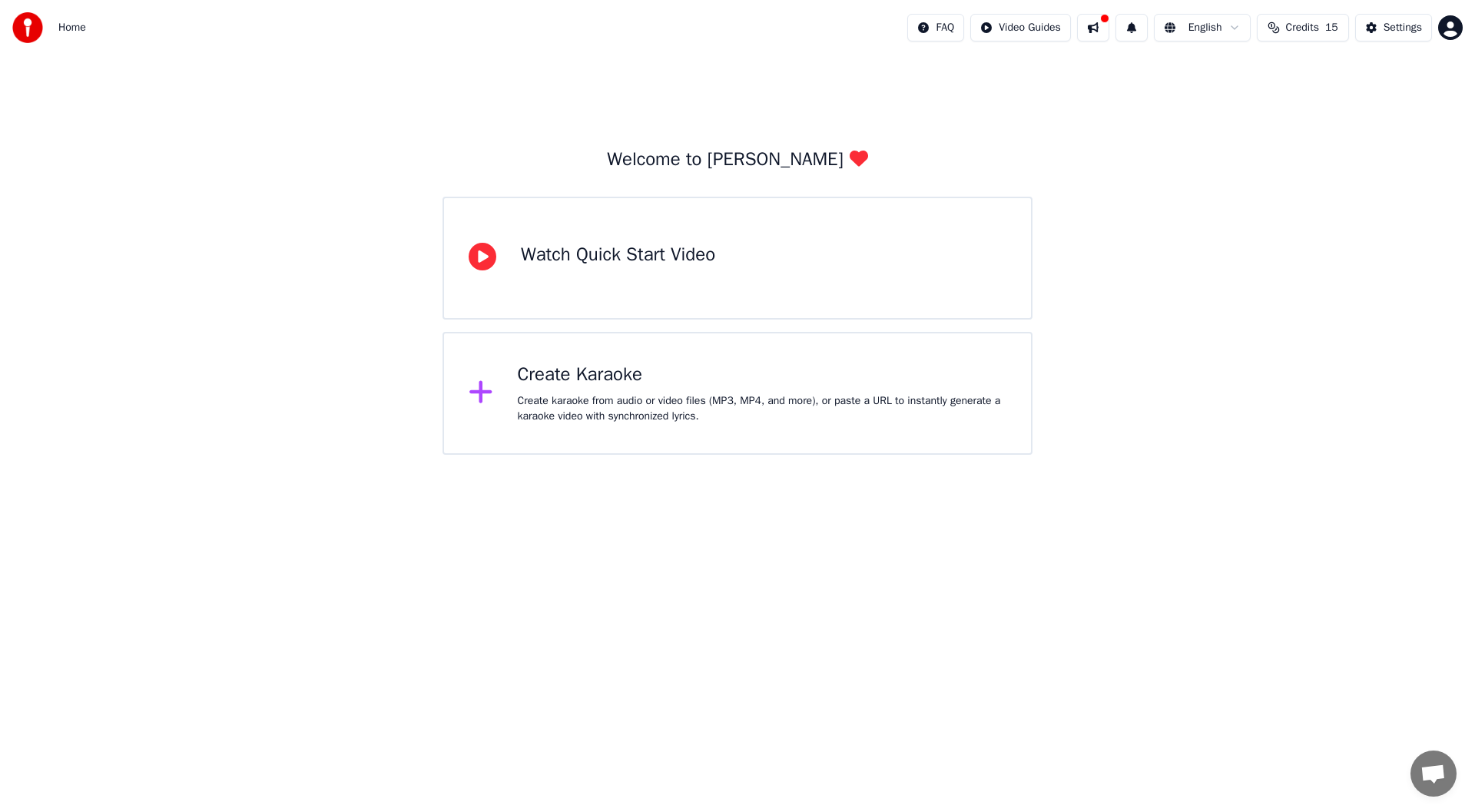click on "Home FAQ Video Guides English Credits 15 Settings Welcome to Youka Watch Quick Start Video Create Karaoke Create karaoke from audio or video files (MP3, MP4, and more), or paste a URL to instantly generate a karaoke video with synchronized lyrics." at bounding box center [738, 227] 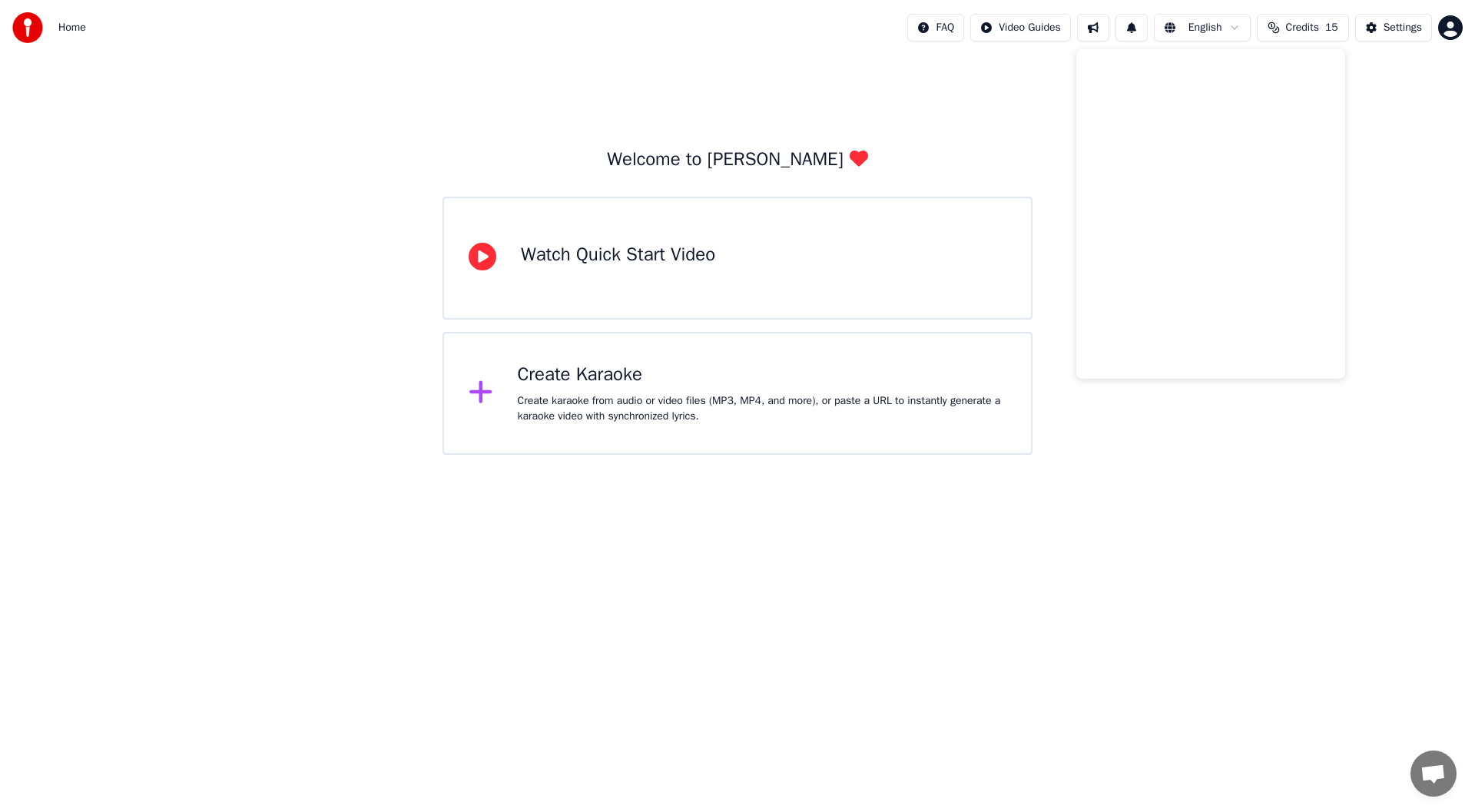 click at bounding box center (1093, 28) 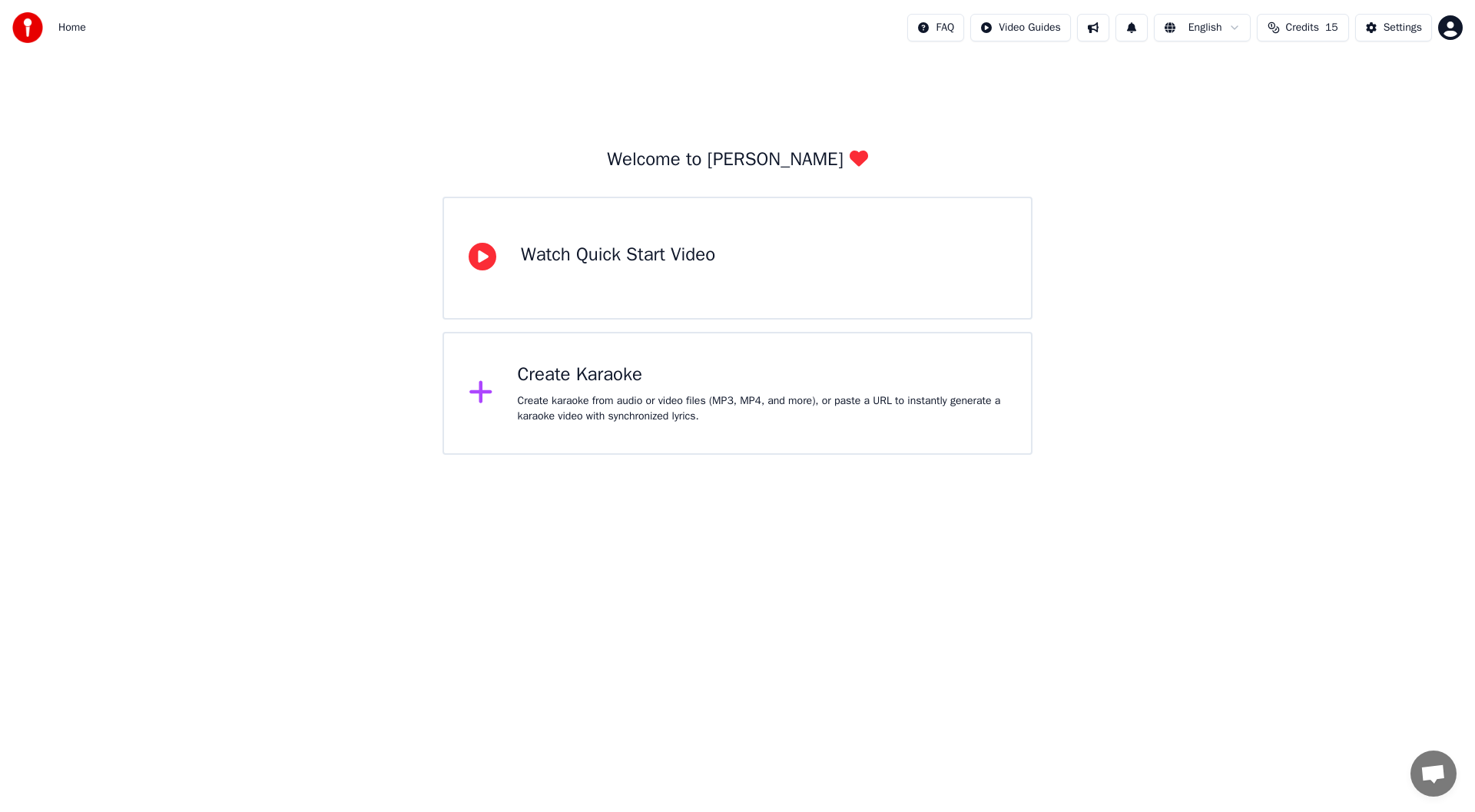 click on "Home FAQ Video Guides English Credits 15 Settings Welcome to Youka Watch Quick Start Video Create Karaoke Create karaoke from audio or video files (MP3, MP4, and more), or paste a URL to instantly generate a karaoke video with synchronized lyrics." at bounding box center (738, 227) 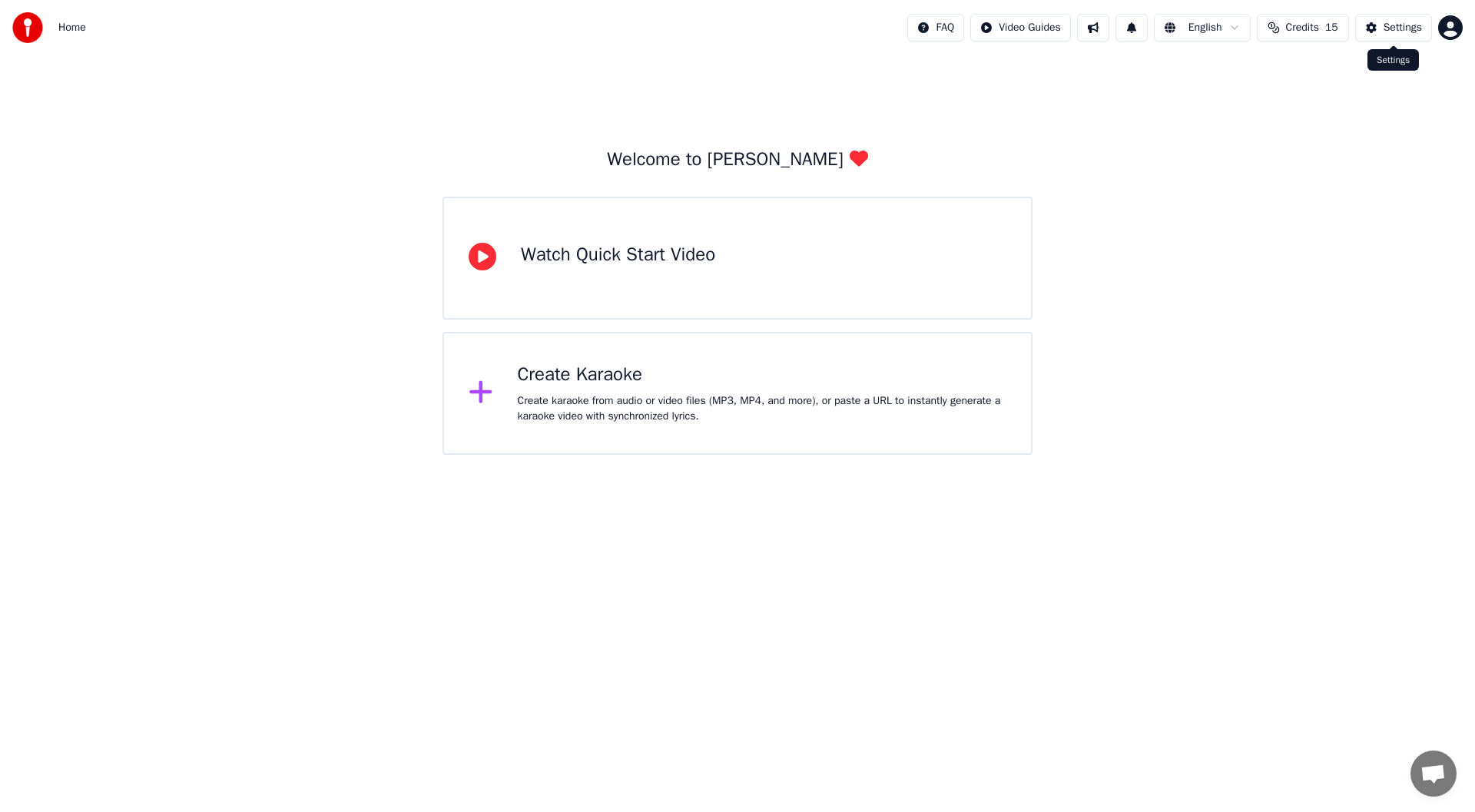click on "Settings" at bounding box center [1394, 28] 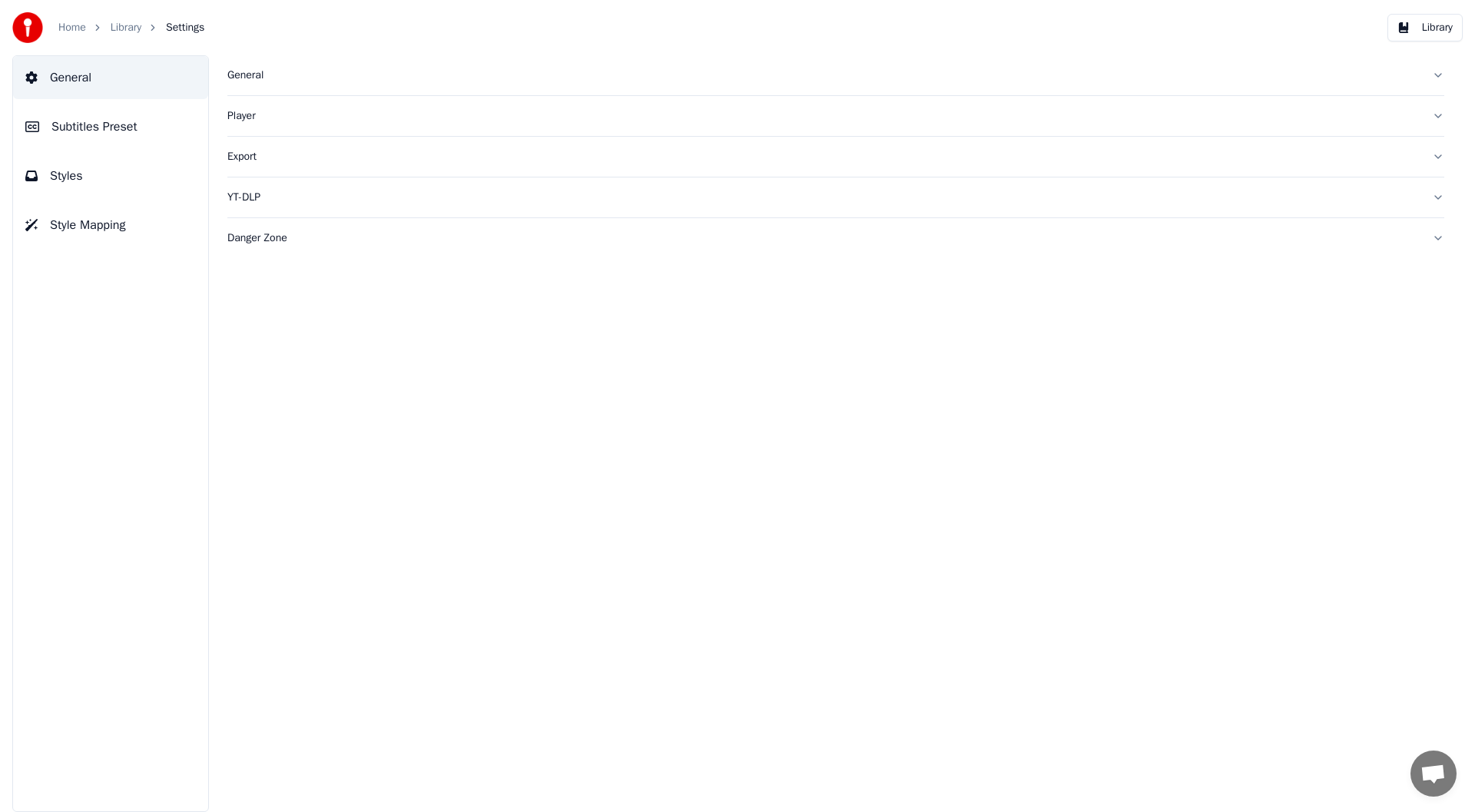 click on "General" at bounding box center [111, 78] 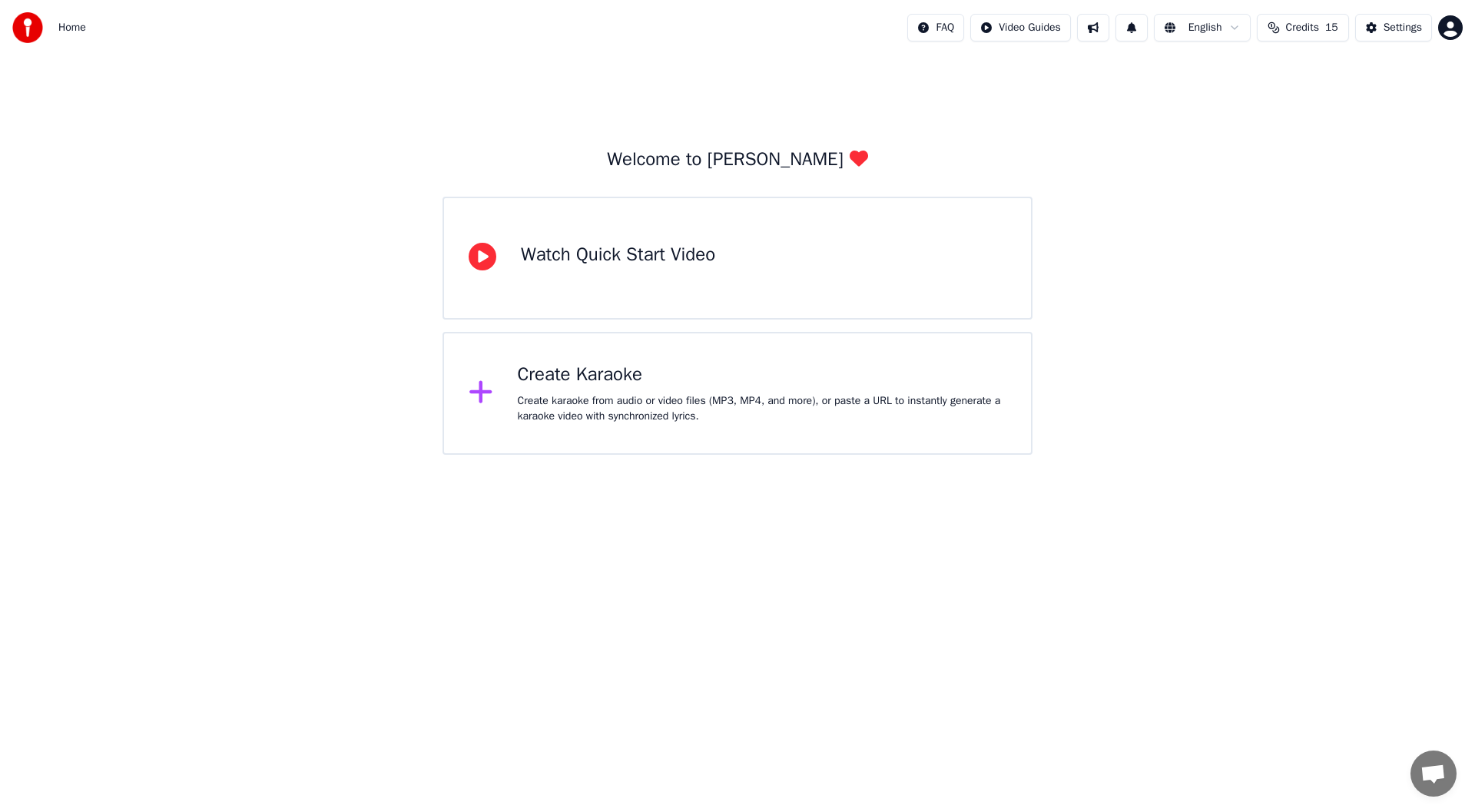 drag, startPoint x: 1218, startPoint y: 145, endPoint x: 1241, endPoint y: 150, distance: 23.537205 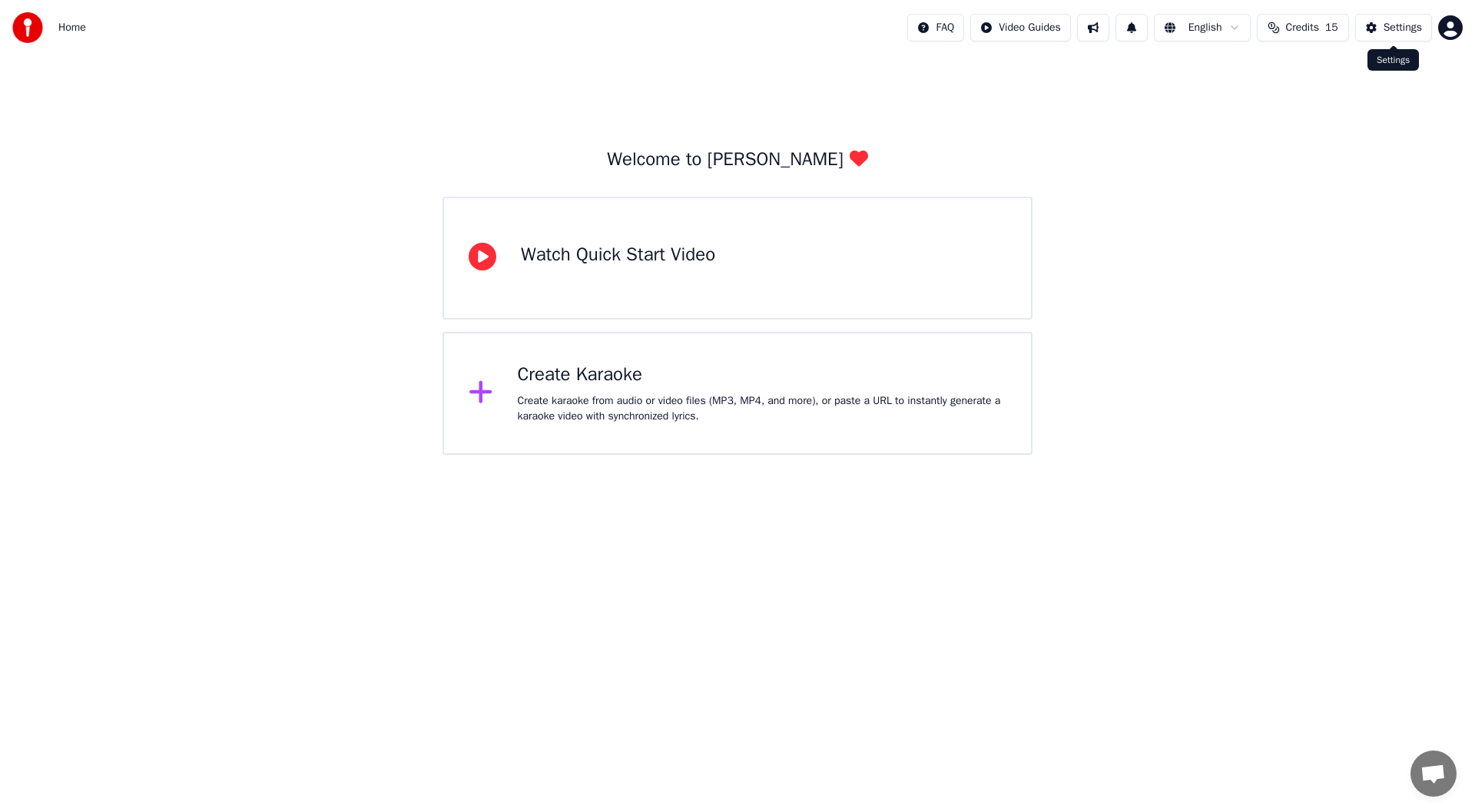 click on "Credits" at bounding box center (1302, 28) 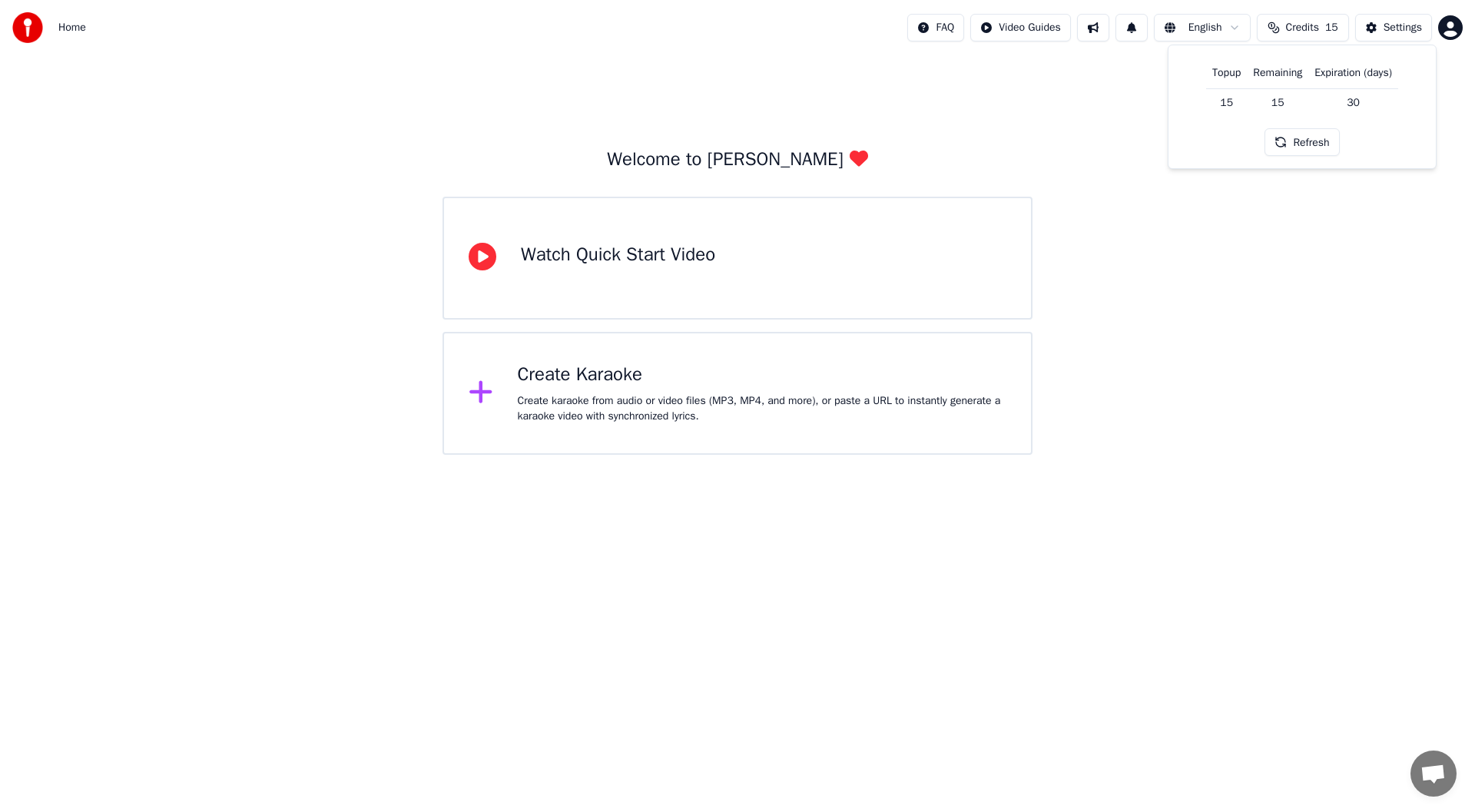 click on "Credits" at bounding box center (1302, 28) 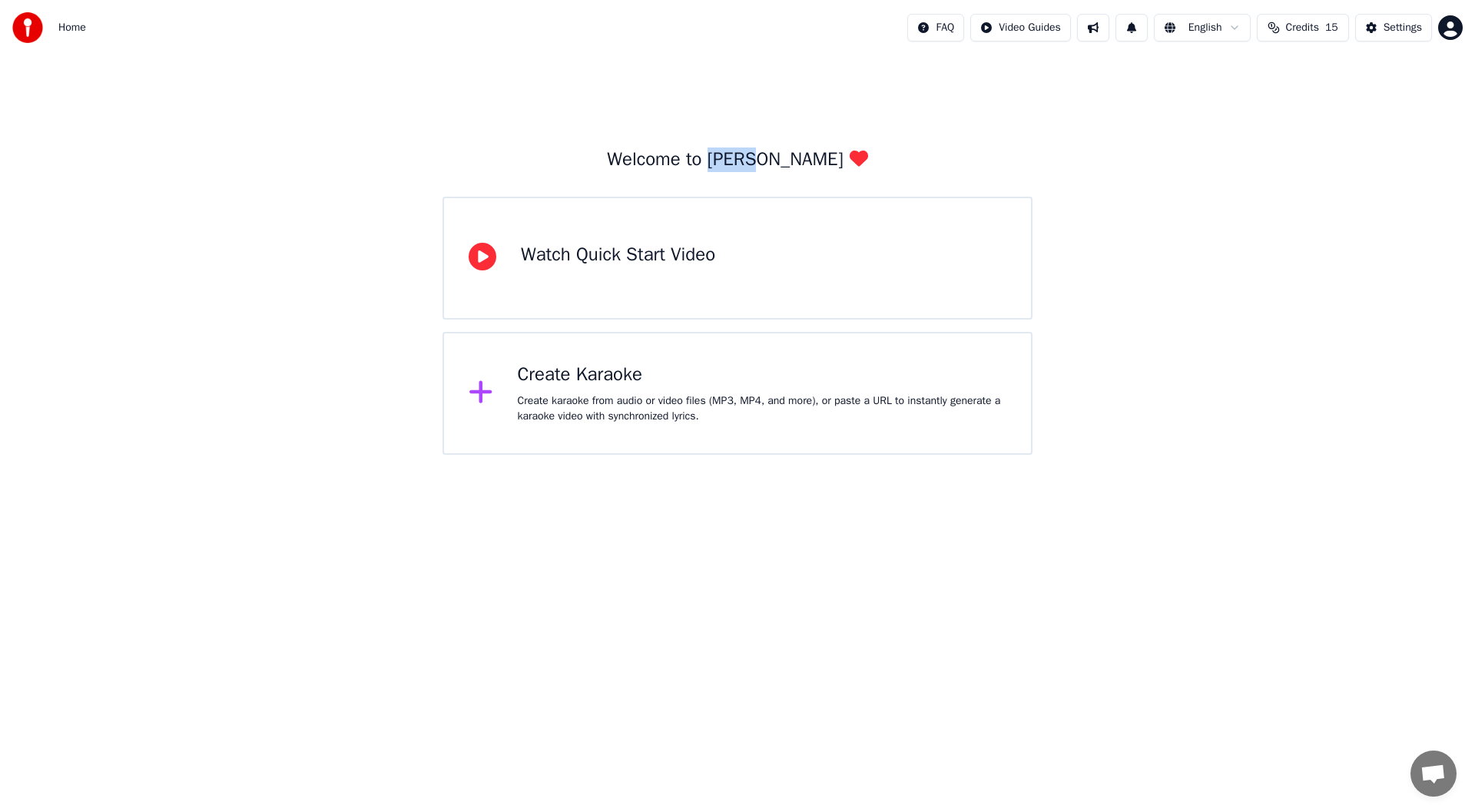 drag, startPoint x: 811, startPoint y: 166, endPoint x: 756, endPoint y: 161, distance: 55.226805 